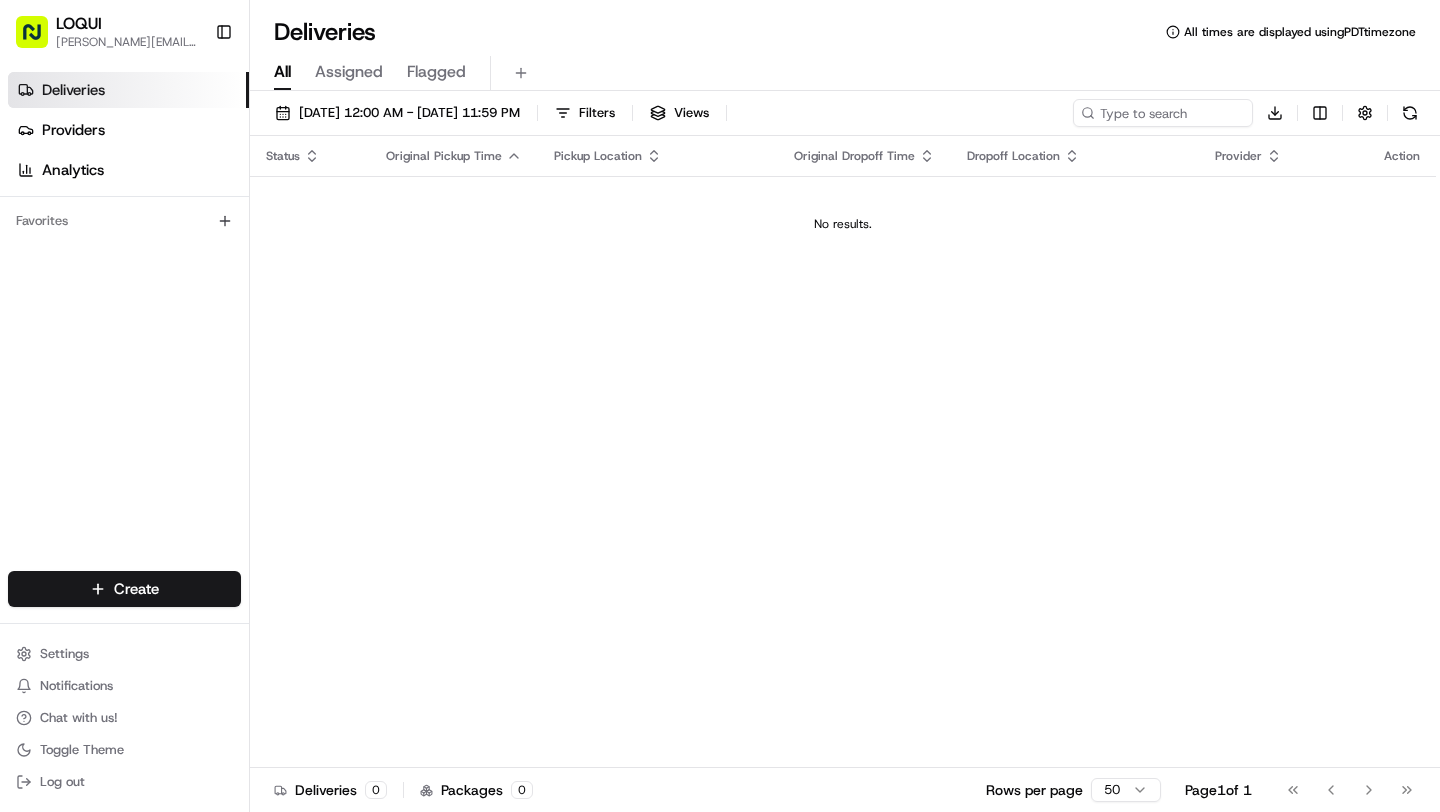 scroll, scrollTop: 0, scrollLeft: 0, axis: both 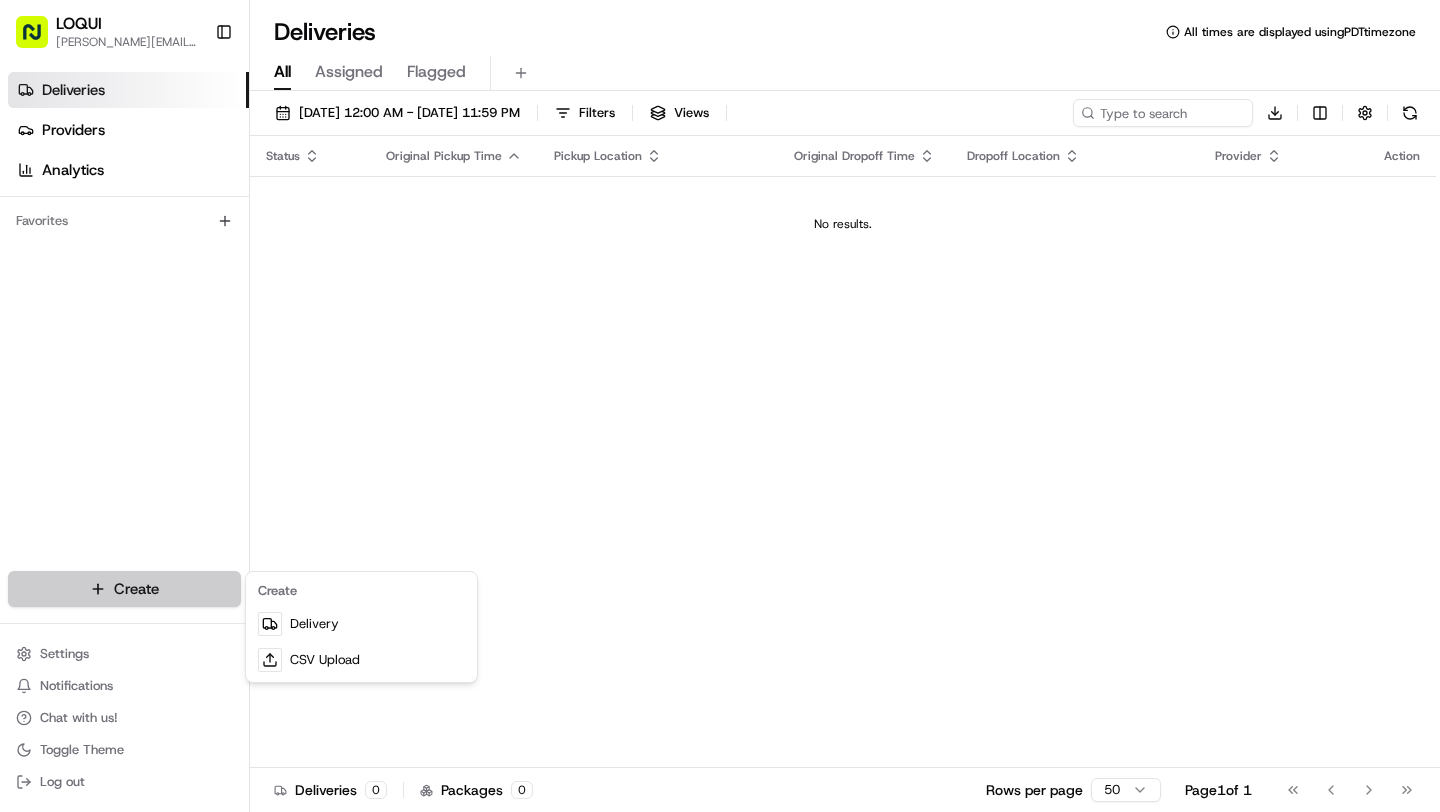 click on "LOQUI [PERSON_NAME][EMAIL_ADDRESS][DOMAIN_NAME] Toggle Sidebar Deliveries Providers Analytics Favorites Main Menu Members & Organization Organization Users Roles Preferences Customization Tracking Orchestration Automations Dispatch Strategy Locations Pickup Locations Dropoff Locations Billing Billing Refund Requests Integrations Notification Triggers Webhooks API Keys Request Logs Create Settings Notifications Chat with us! Toggle Theme Log out Deliveries All times are displayed using  PDT  timezone All Assigned Flagged [DATE] 12:00 AM - [DATE] 11:59 PM Filters Views Download Status Original Pickup Time Pickup Location Original Dropoff Time Dropoff Location Provider Action No results. Deliveries 0 Packages 0 Rows per page 50 Page  1  of   1 Go to first page Go to previous page Go to next page Go to last page
Create Delivery CSV Upload" at bounding box center [720, 406] 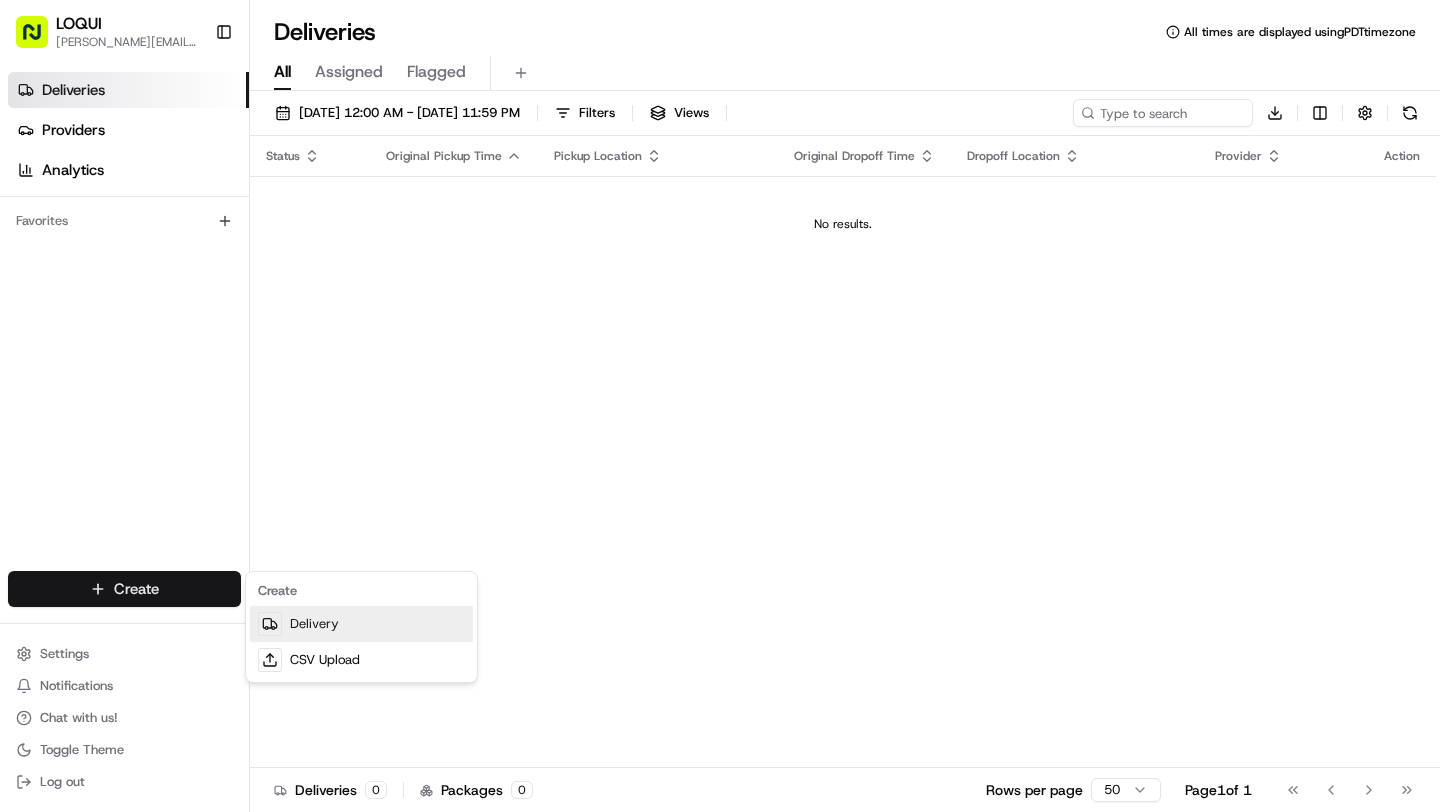 click on "Delivery" at bounding box center [361, 624] 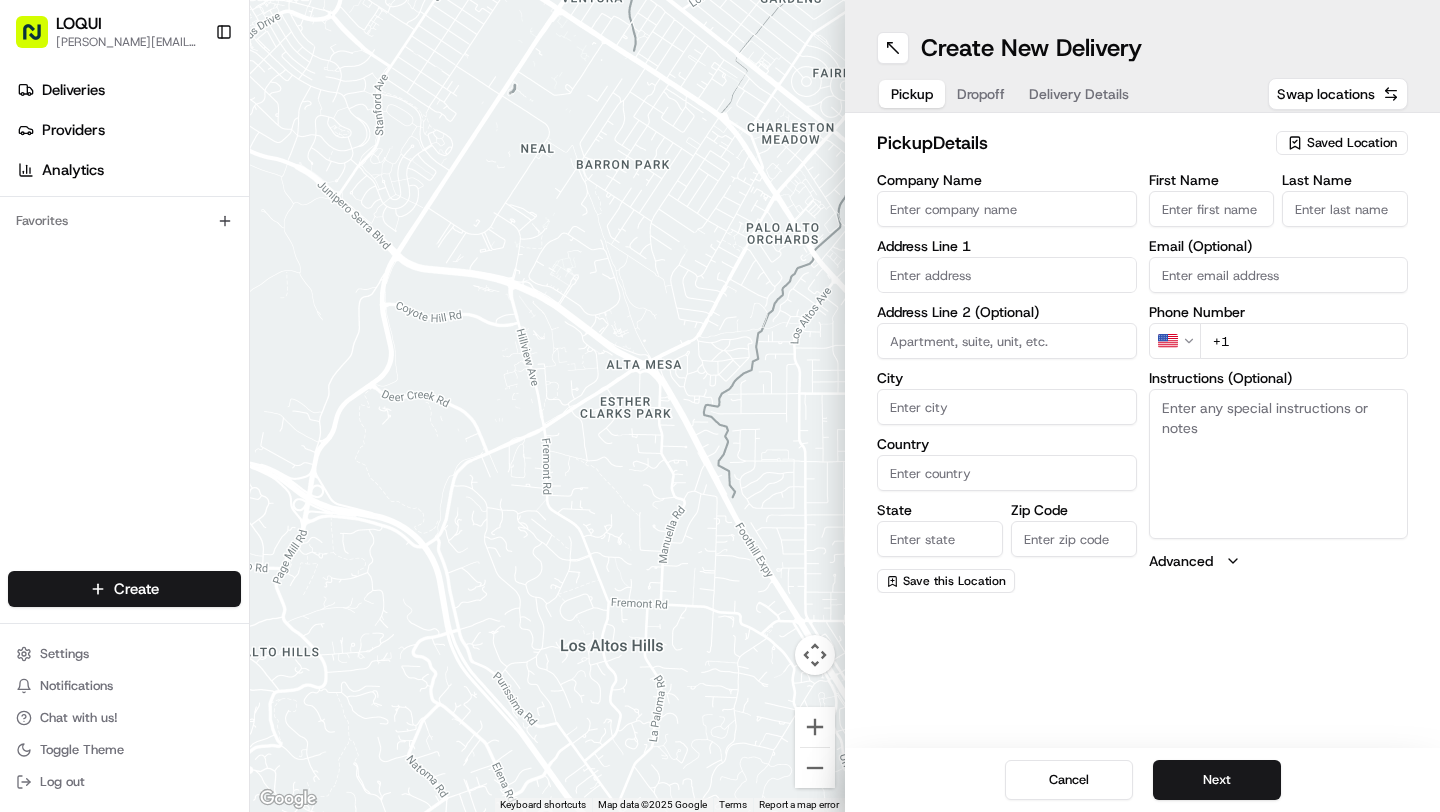 click on "Saved Location" at bounding box center (1352, 143) 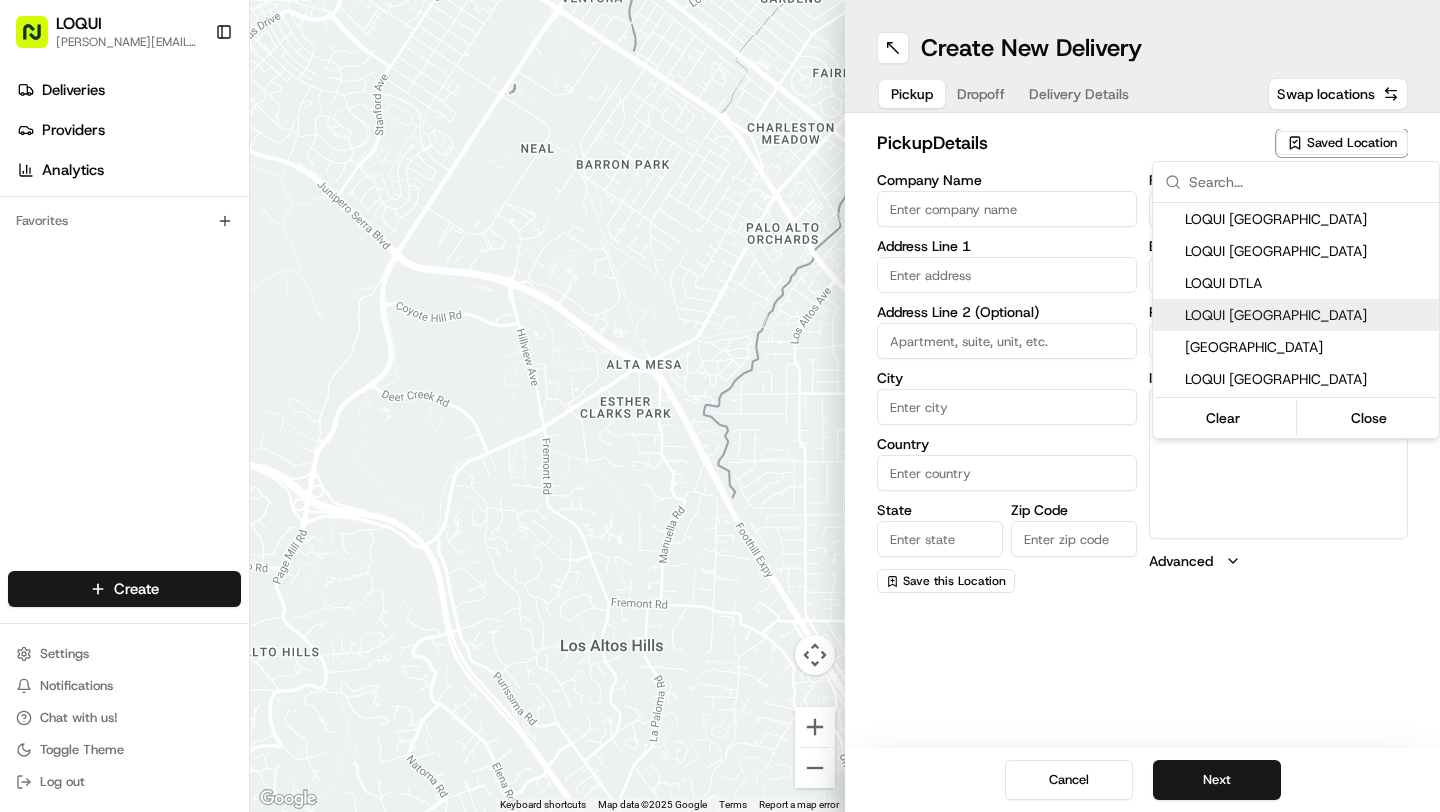 click on "LOQUI [GEOGRAPHIC_DATA]" at bounding box center [1308, 315] 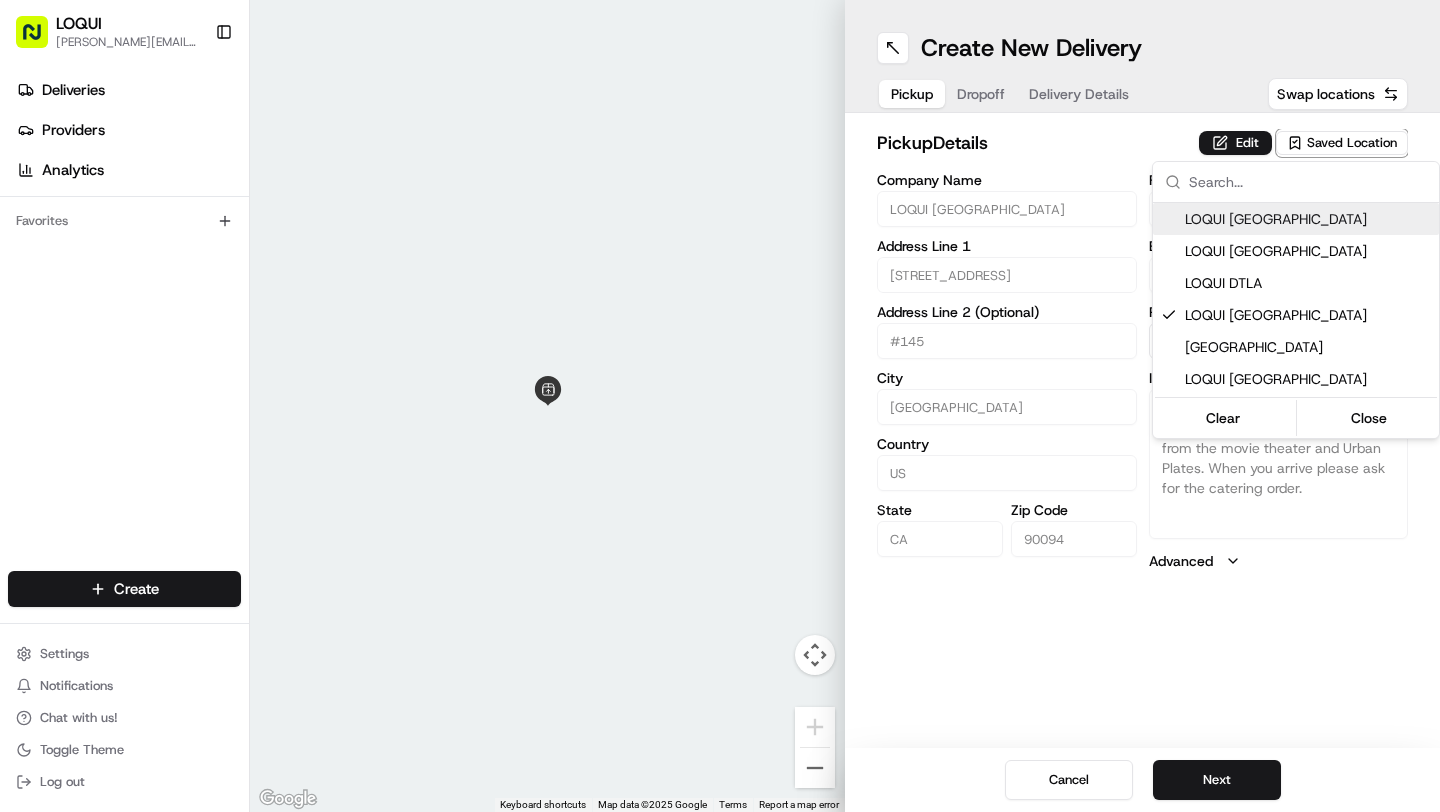 click on "LOQUI [PERSON_NAME][EMAIL_ADDRESS][DOMAIN_NAME] Toggle Sidebar Deliveries Providers Analytics Favorites Main Menu Members & Organization Organization Users Roles Preferences Customization Tracking Orchestration Automations Dispatch Strategy Locations Pickup Locations Dropoff Locations Billing Billing Refund Requests Integrations Notification Triggers Webhooks API Keys Request Logs Create Settings Notifications Chat with us! Toggle Theme Log out ← Move left → Move right ↑ Move up ↓ Move down + Zoom in - Zoom out Home Jump left by 75% End Jump right by 75% Page Up Jump up by 75% Page Down Jump down by 75% Keyboard shortcuts Map Data Map data ©2025 Google Map data ©2025 Google 2 m  Click to toggle between metric and imperial units Terms Report a map error Create New Delivery Pickup Dropoff Delivery Details Swap locations pickup  Details  Edit Saved Location Company Name [GEOGRAPHIC_DATA] Address Line 1 [GEOGRAPHIC_DATA] Line 2 (Optional) #[GEOGRAPHIC_DATA] Country [GEOGRAPHIC_DATA] State [US_STATE] Zip Code 90094 US" at bounding box center (720, 406) 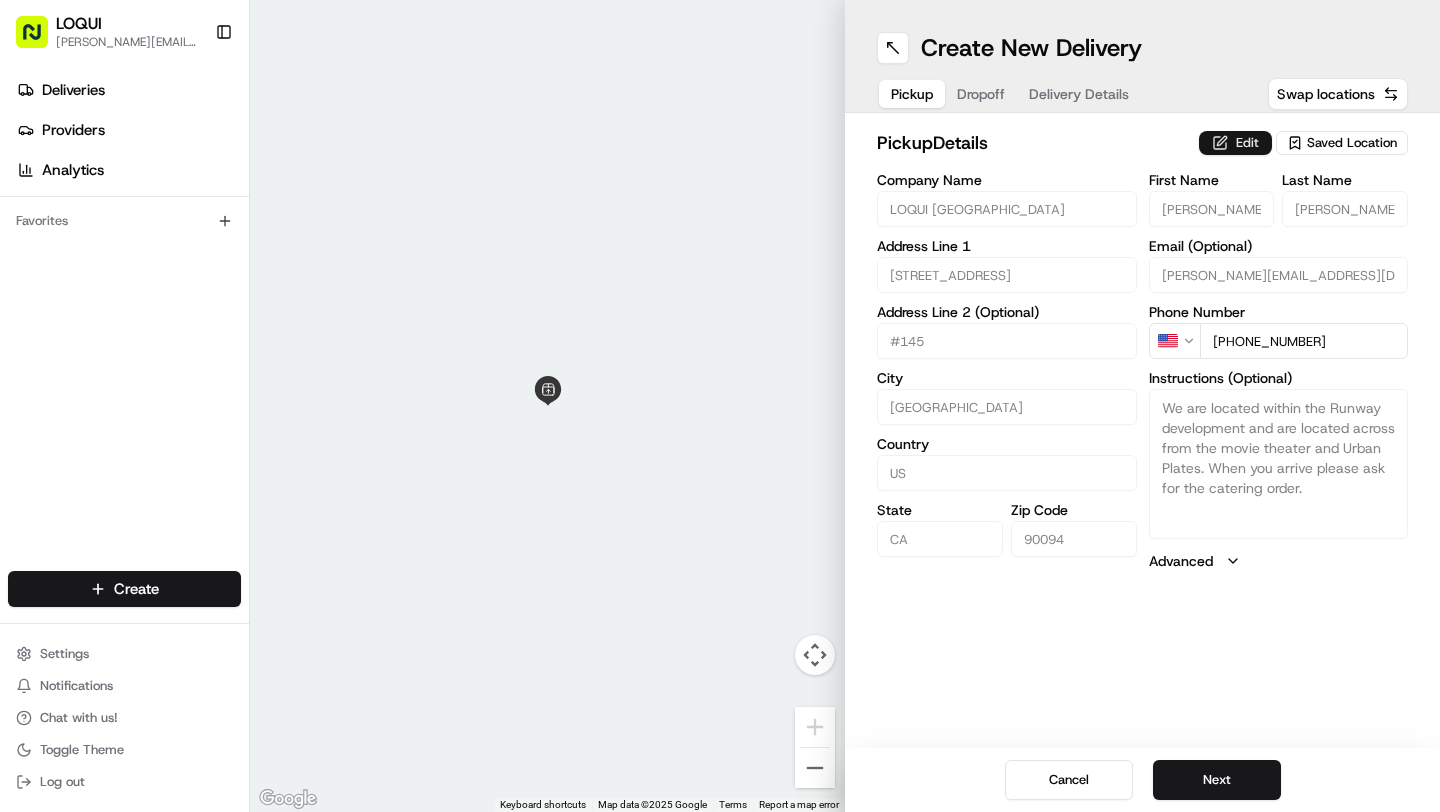 click on "Edit" at bounding box center [1235, 143] 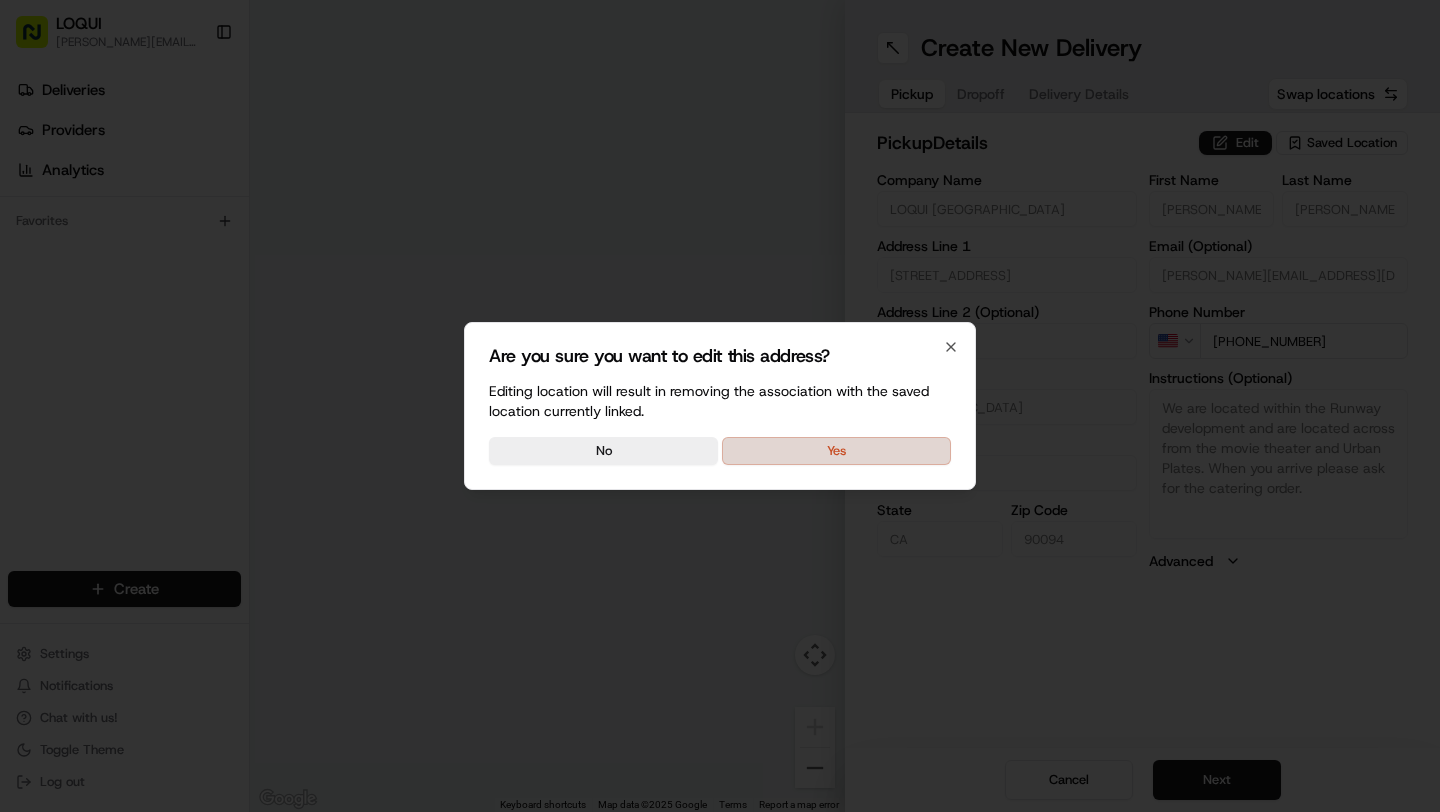 click on "Yes" at bounding box center (836, 451) 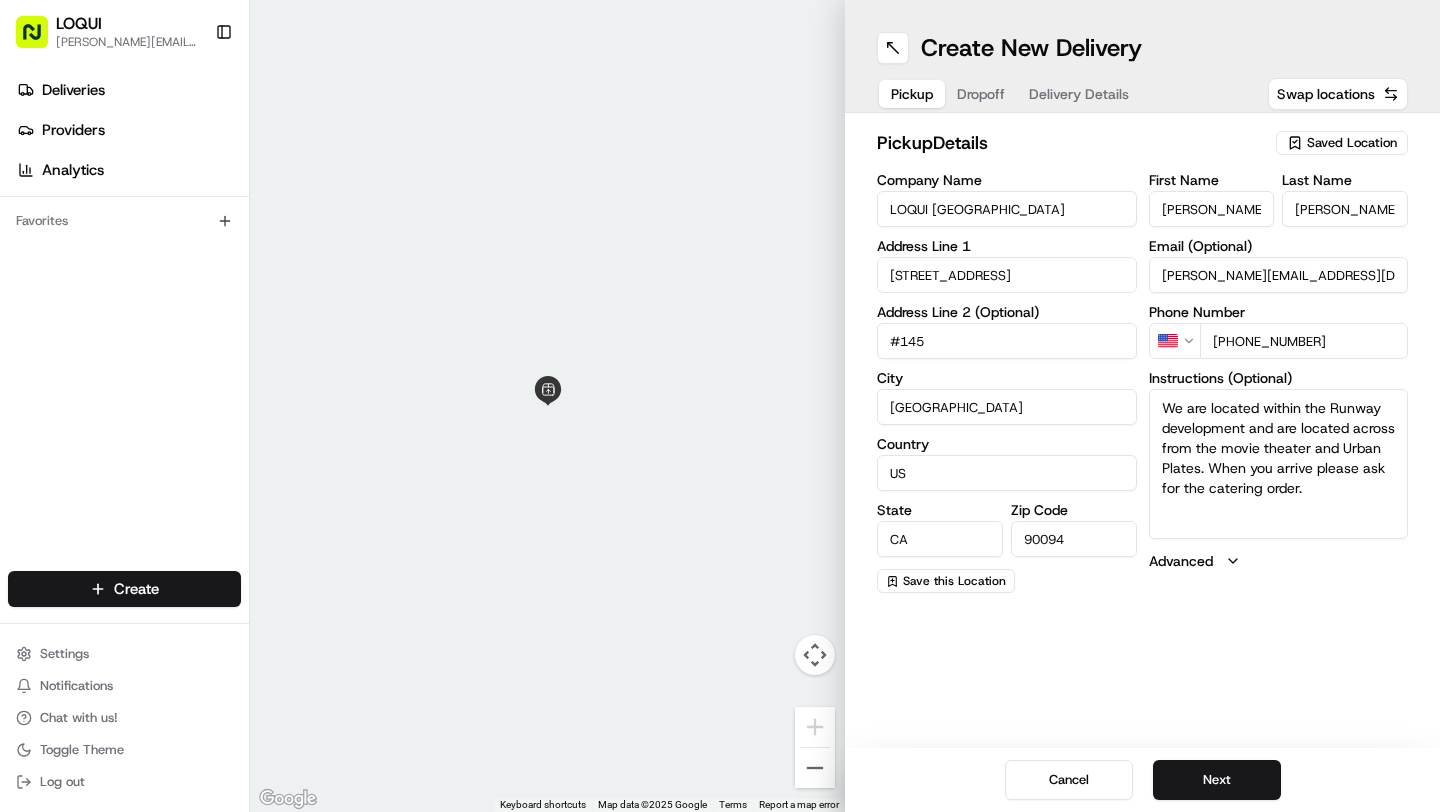 click on "[PERSON_NAME]" at bounding box center (1212, 209) 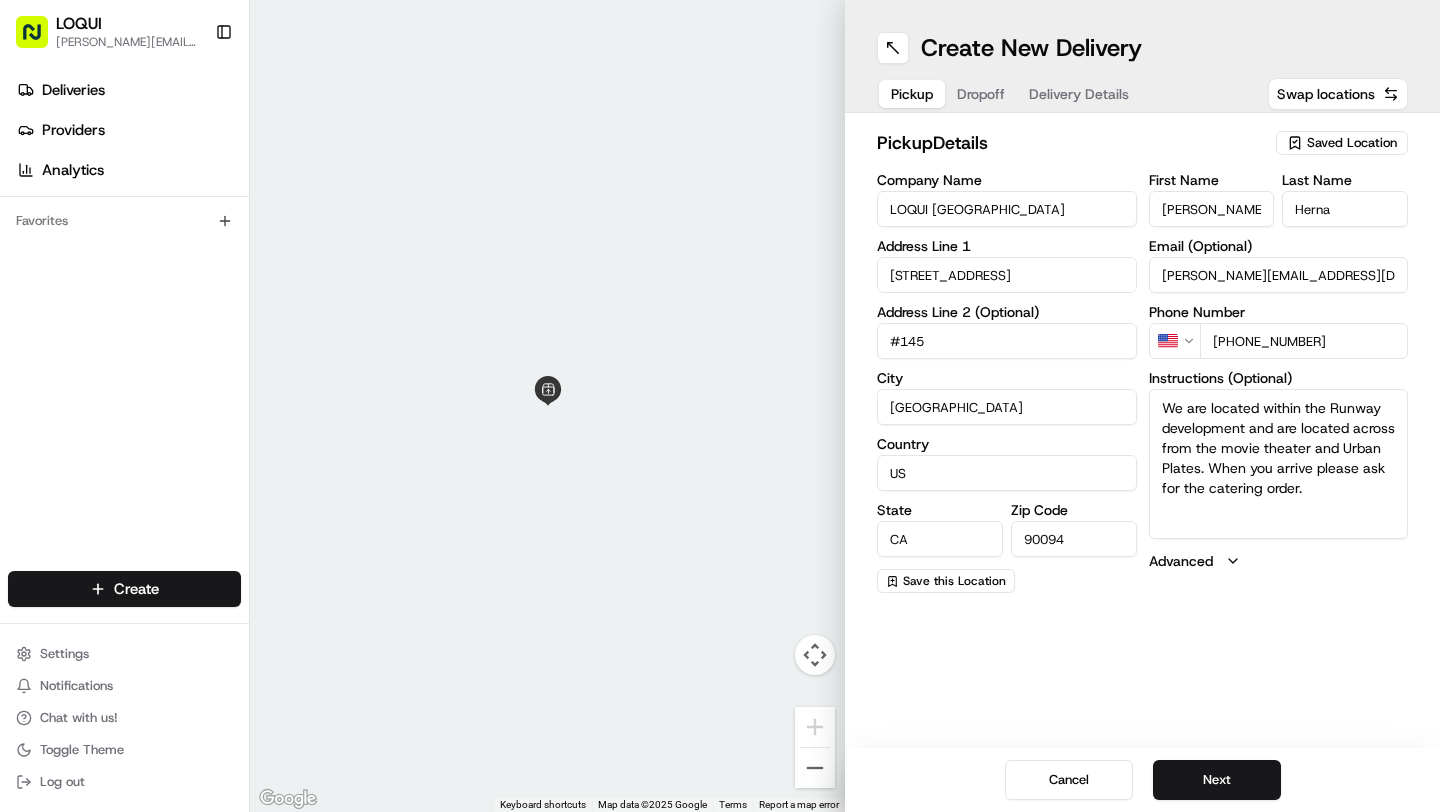type on "[PERSON_NAME]" 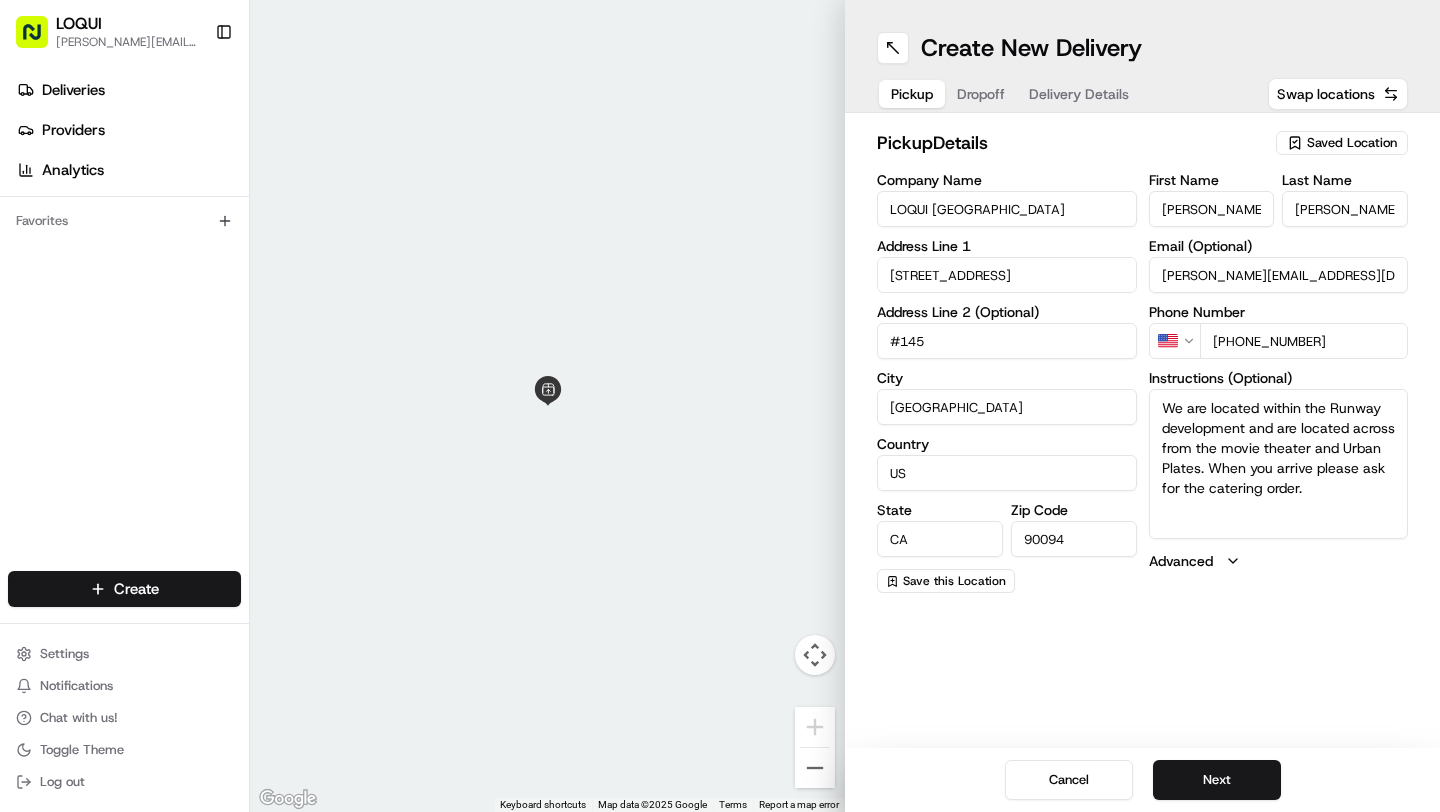 click on "[PHONE_NUMBER]" at bounding box center [1304, 341] 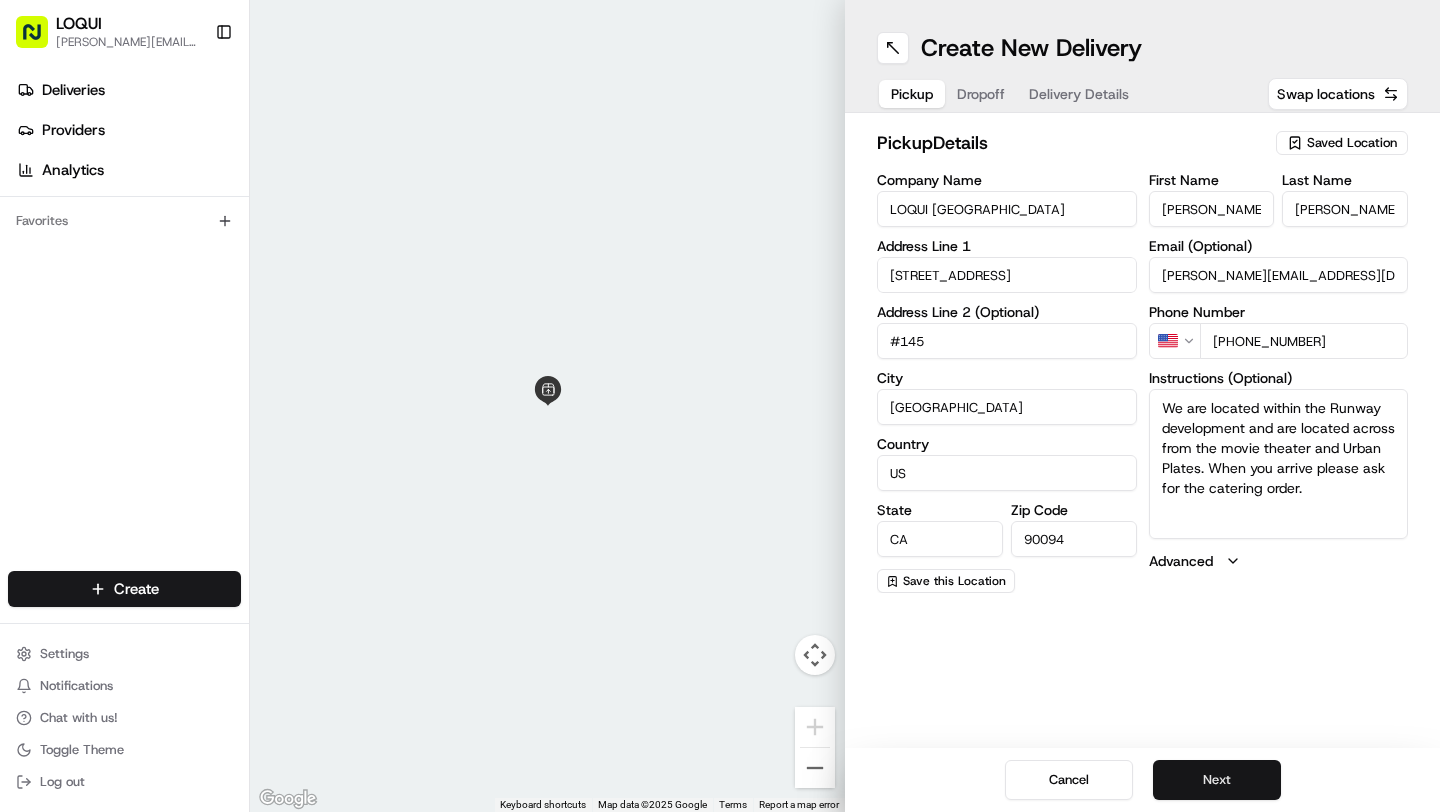 type on "[PHONE_NUMBER]" 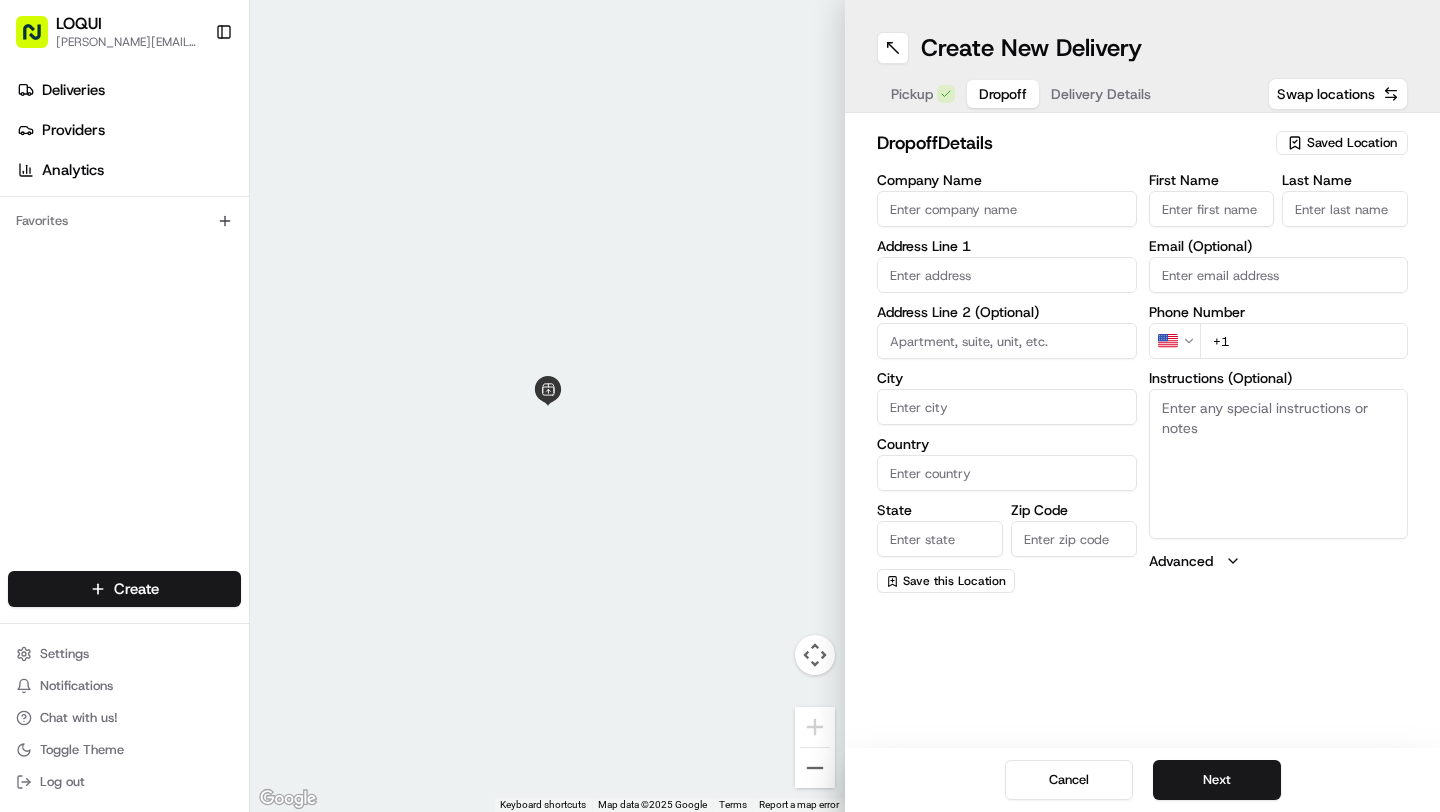 click on "Company Name" at bounding box center [1007, 209] 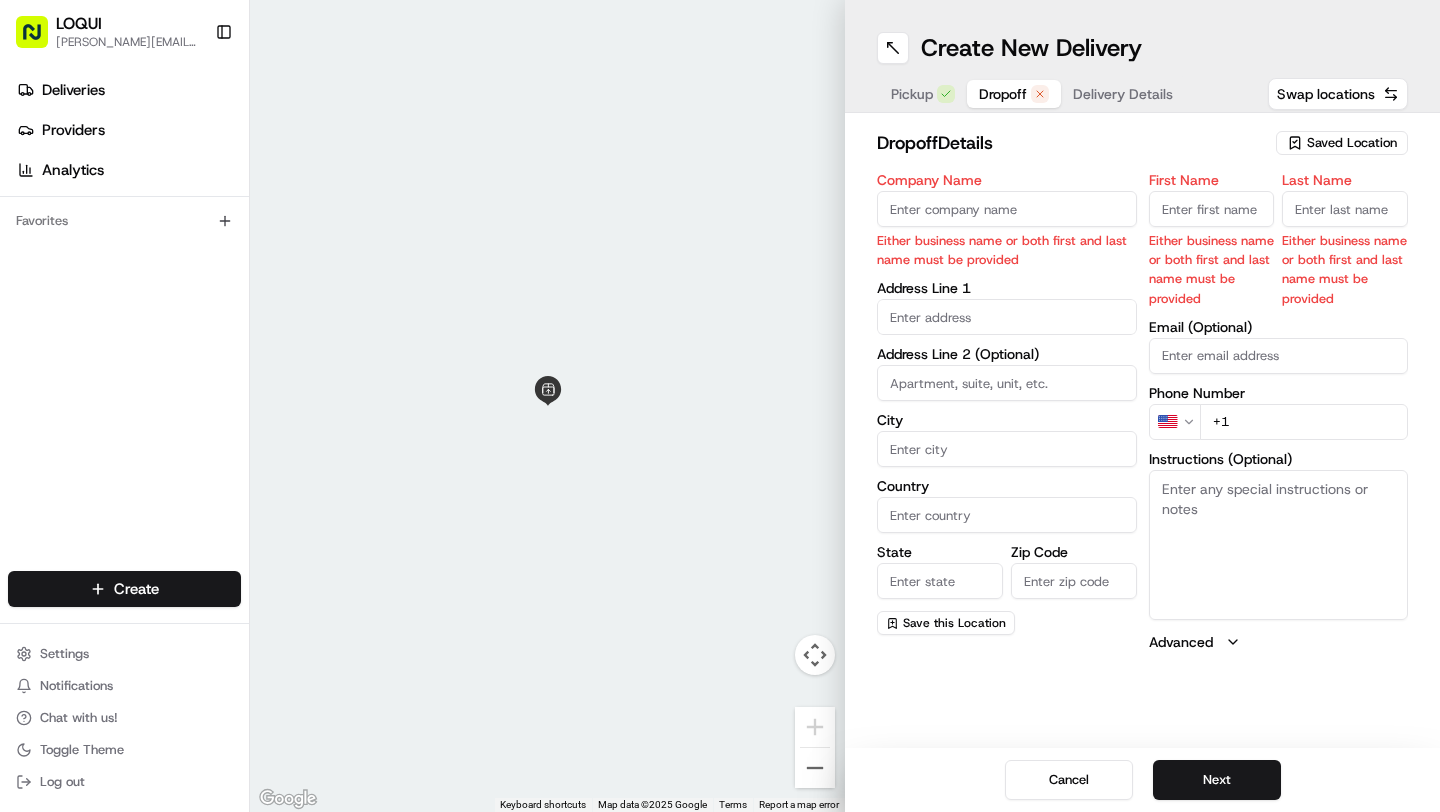 click on "First Name" at bounding box center (1212, 209) 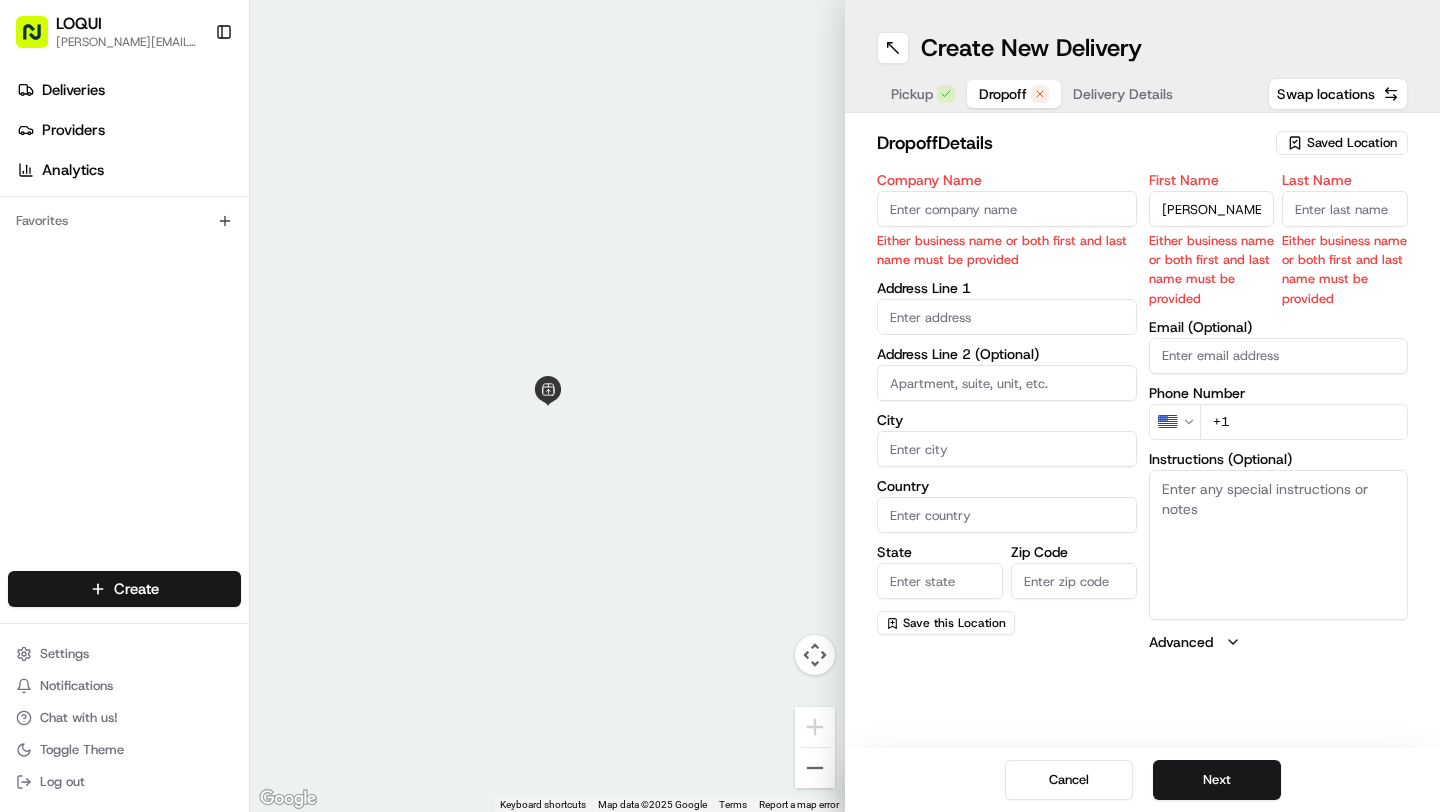 type on "[PERSON_NAME]" 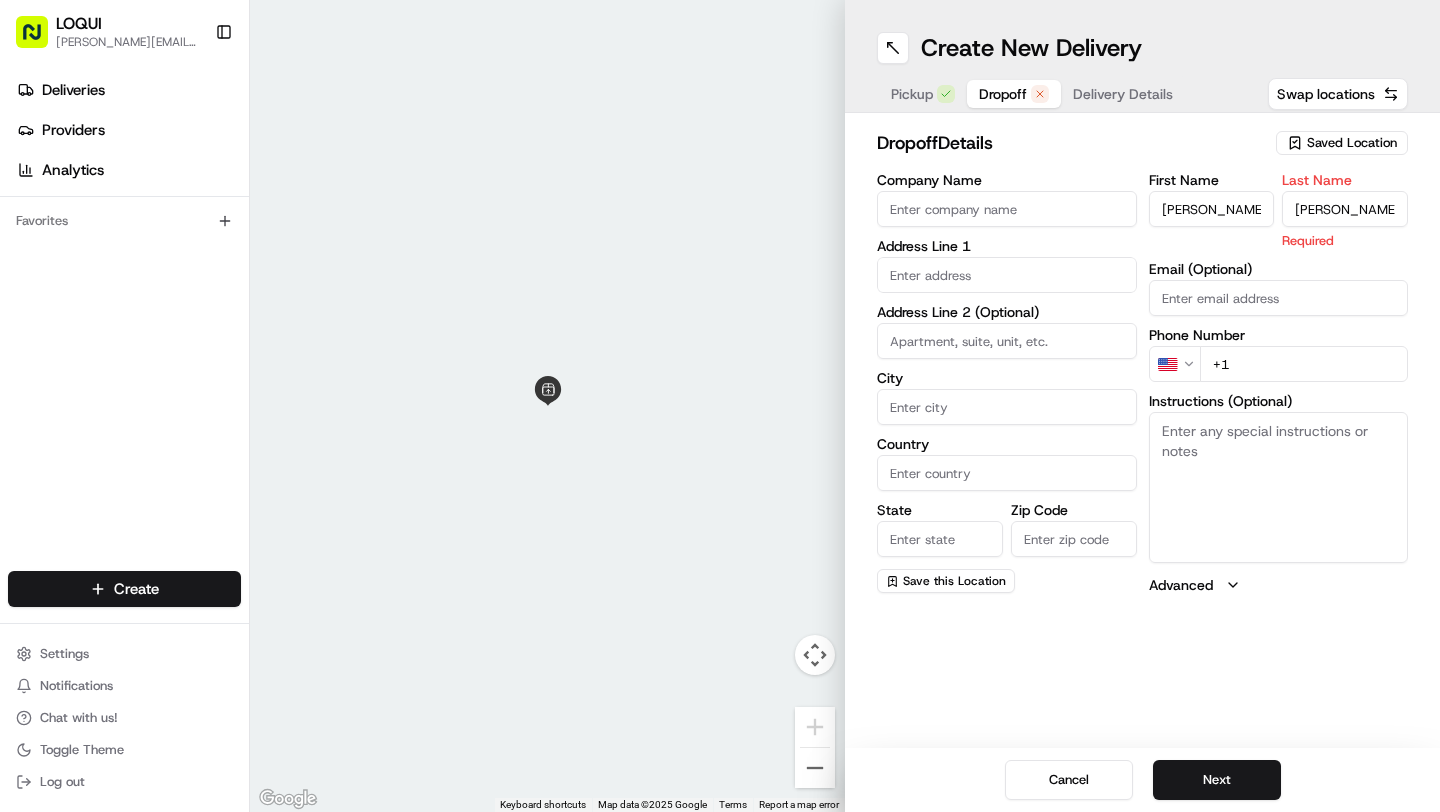 type on "[PERSON_NAME]" 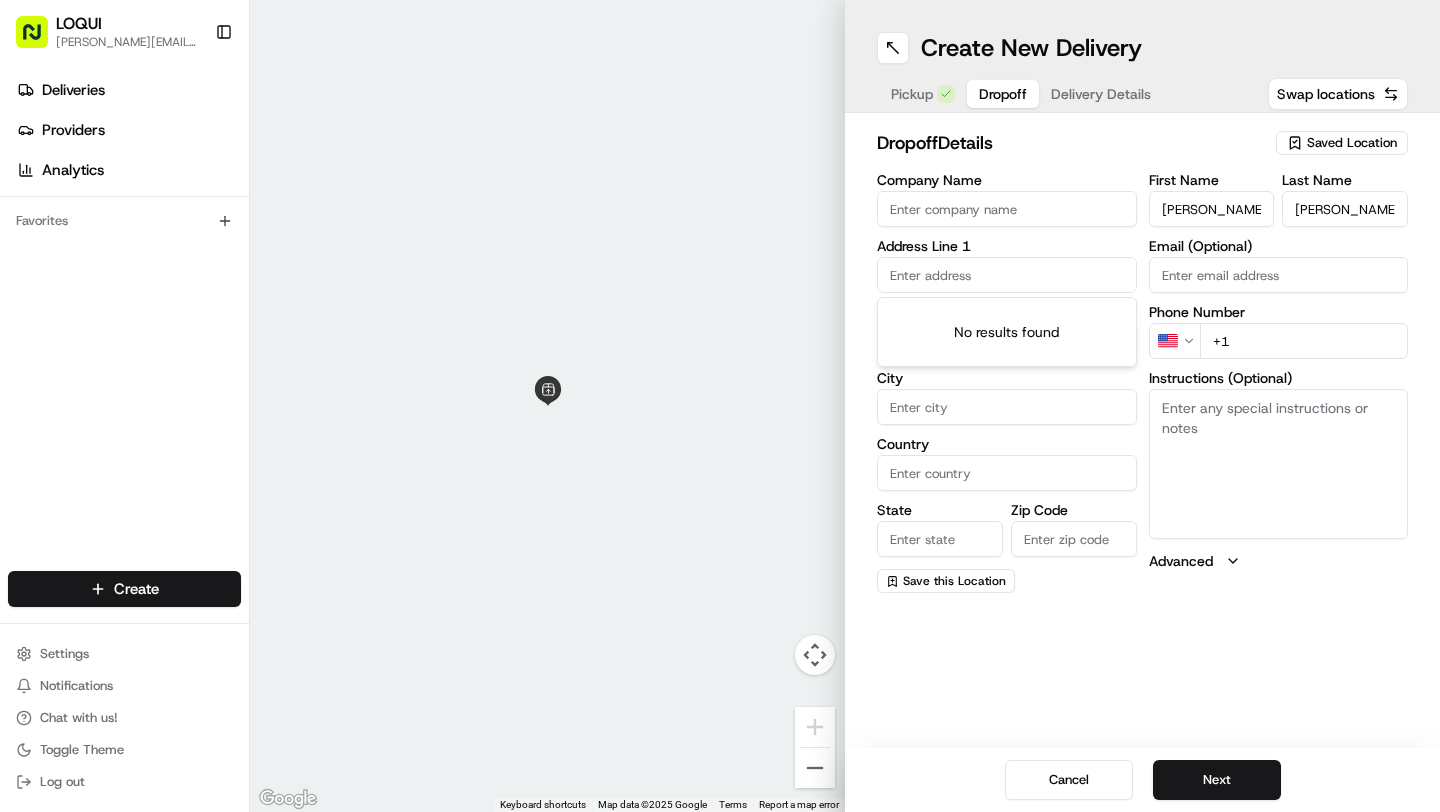 click at bounding box center (1007, 275) 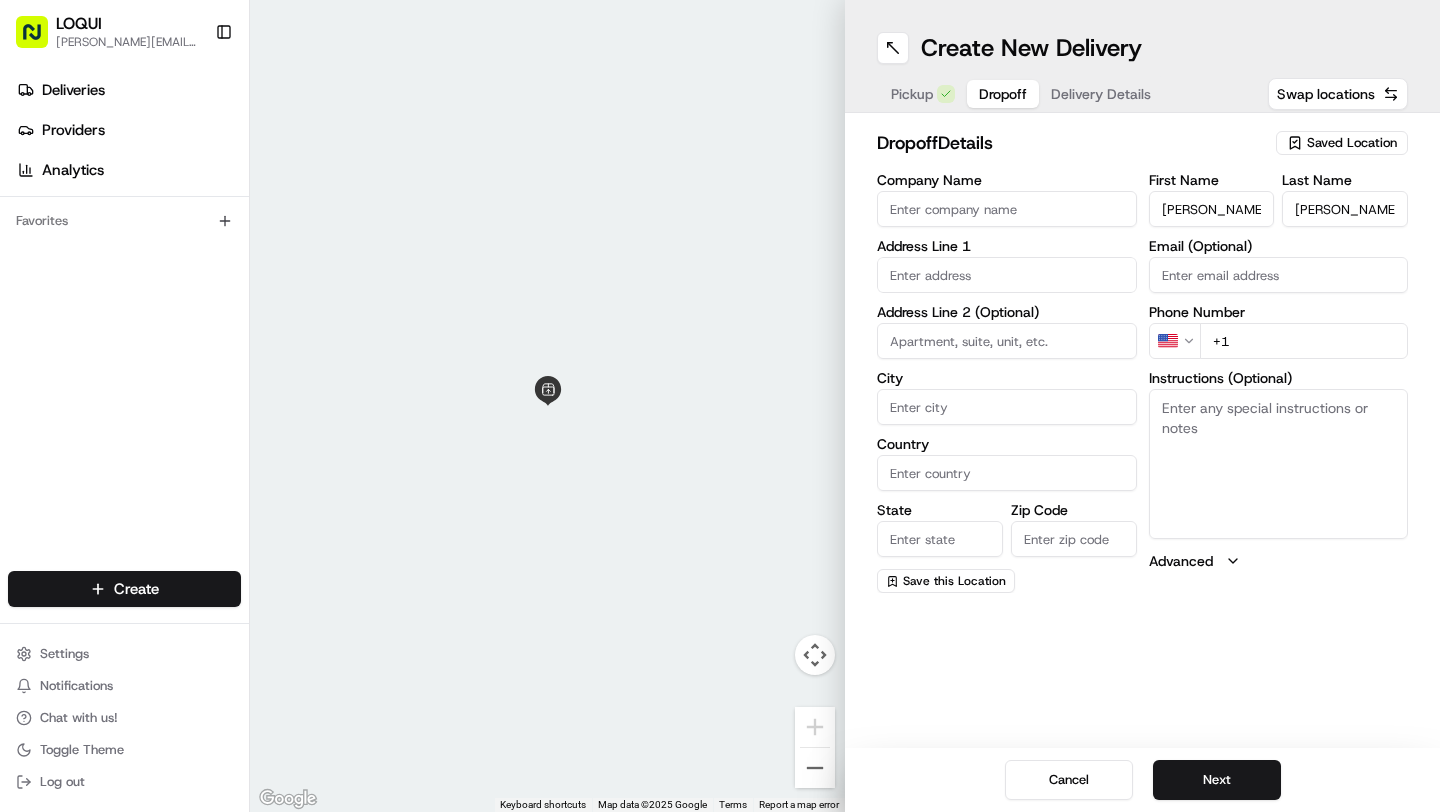 paste on "[STREET_ADDRESS]" 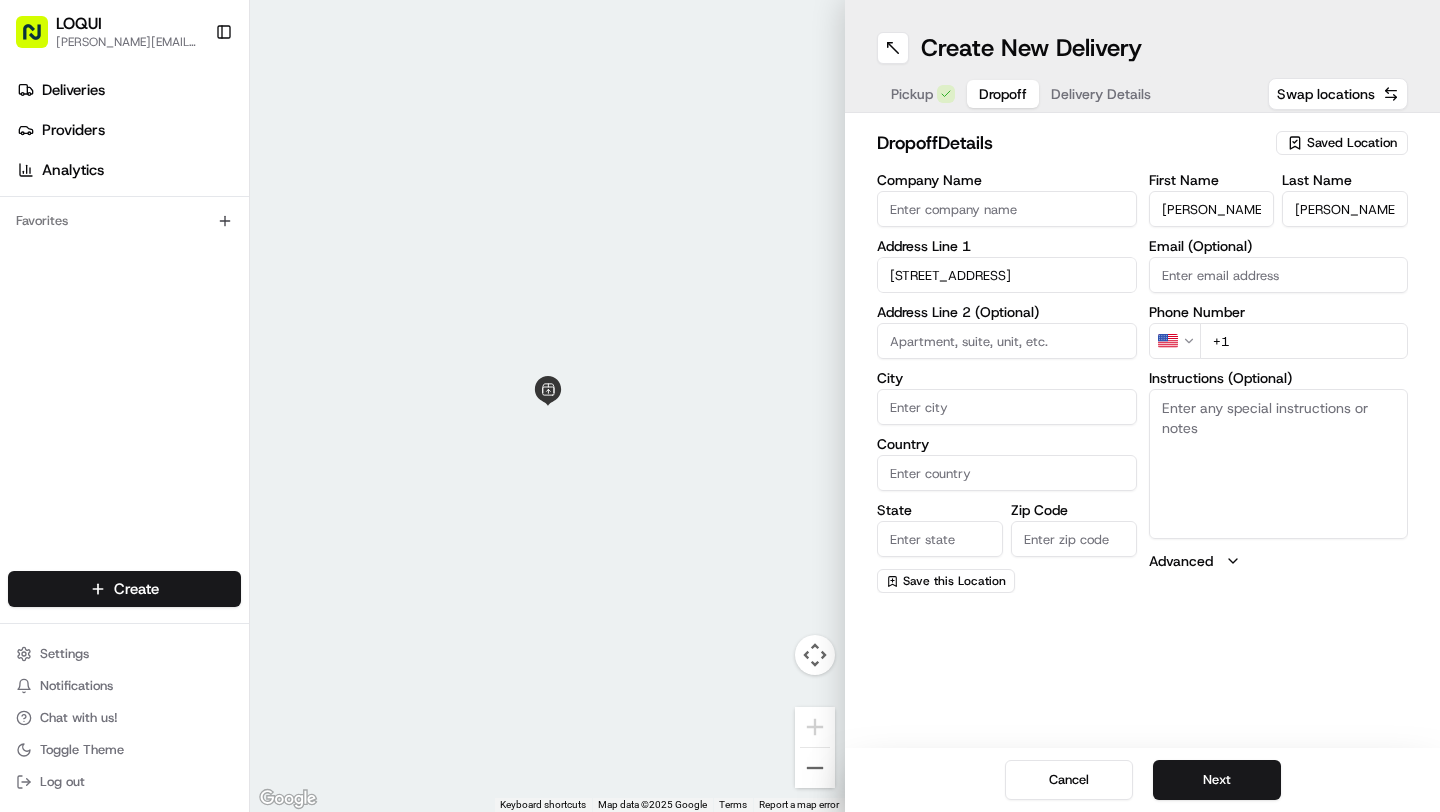 scroll, scrollTop: 0, scrollLeft: 8, axis: horizontal 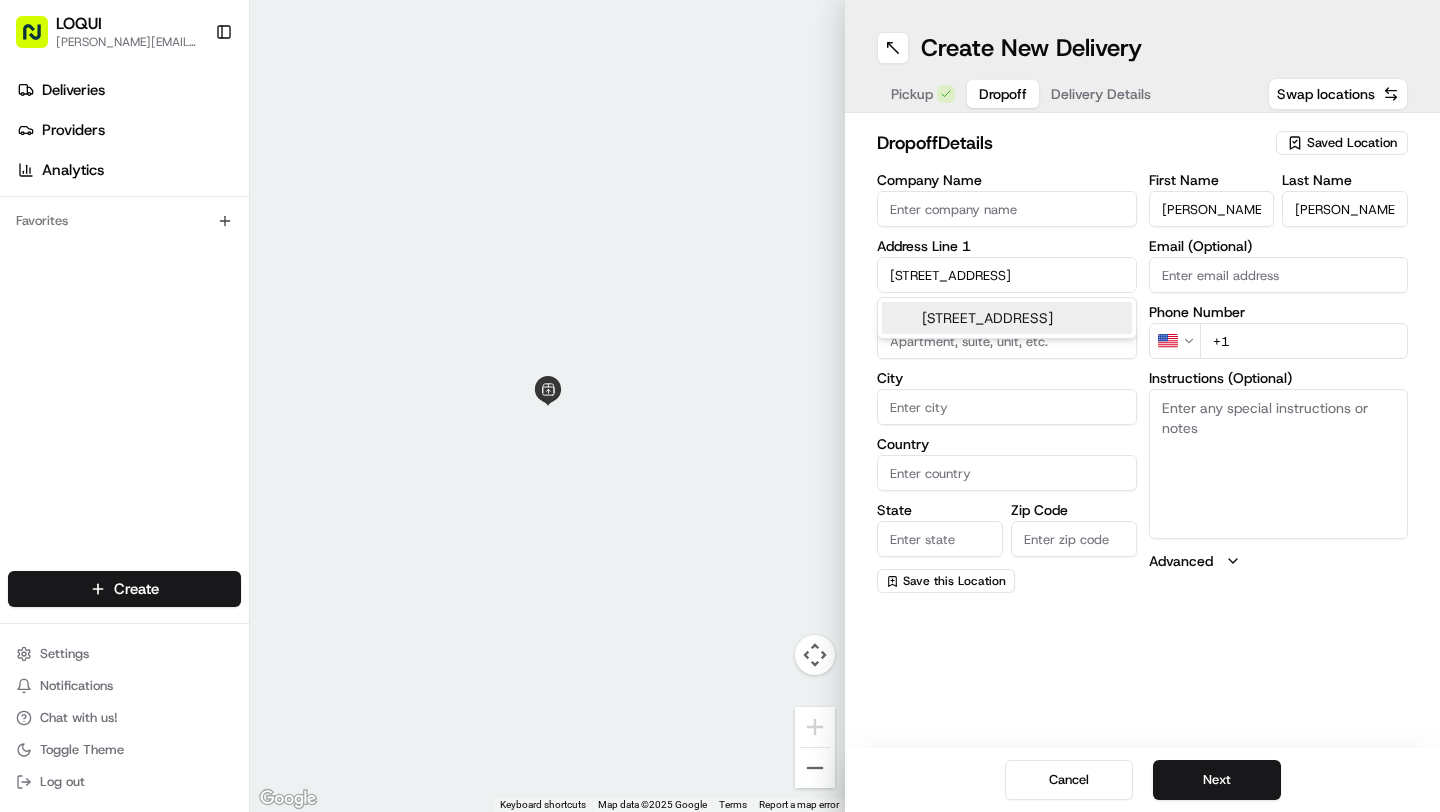 click on "[STREET_ADDRESS]" at bounding box center [1007, 318] 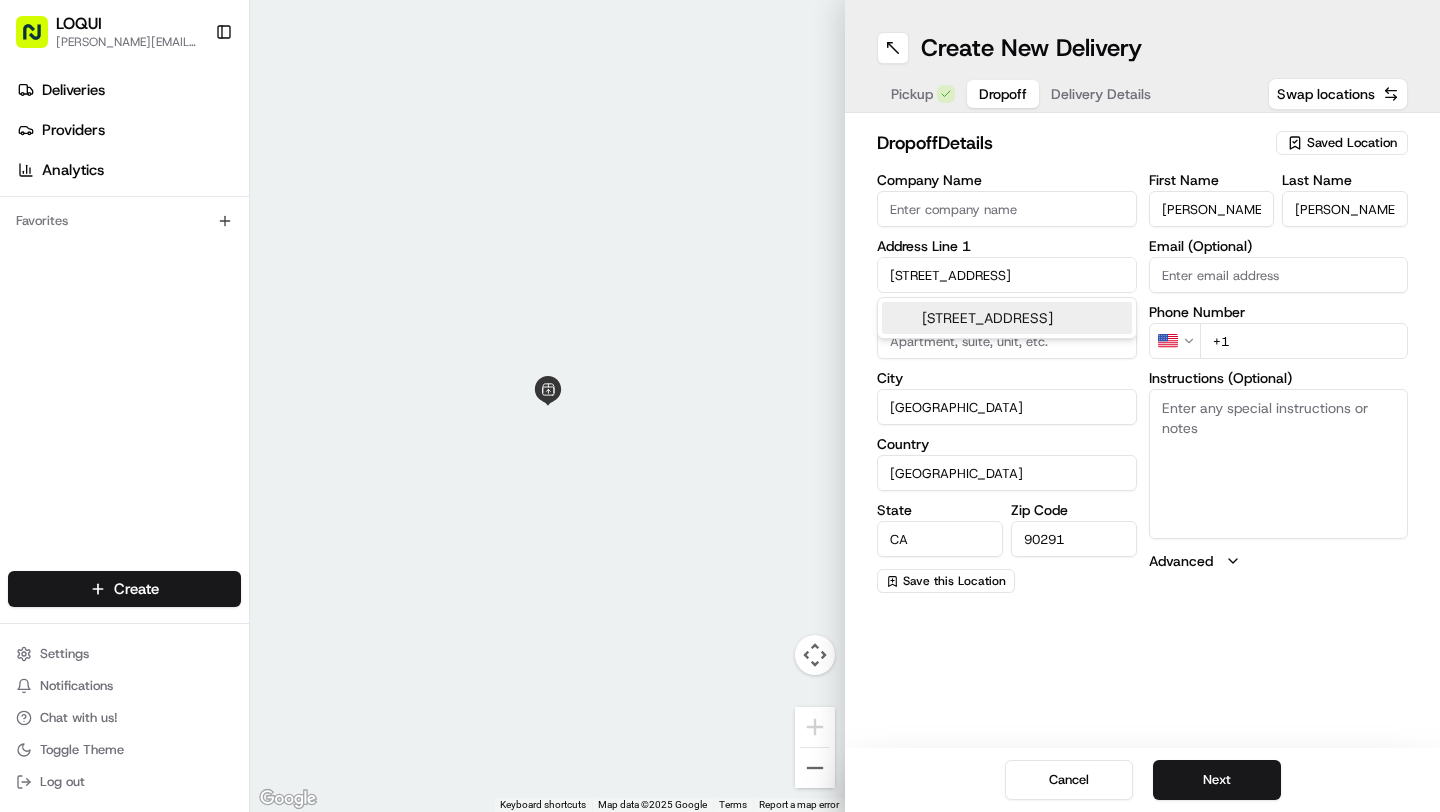 type on "[STREET_ADDRESS]" 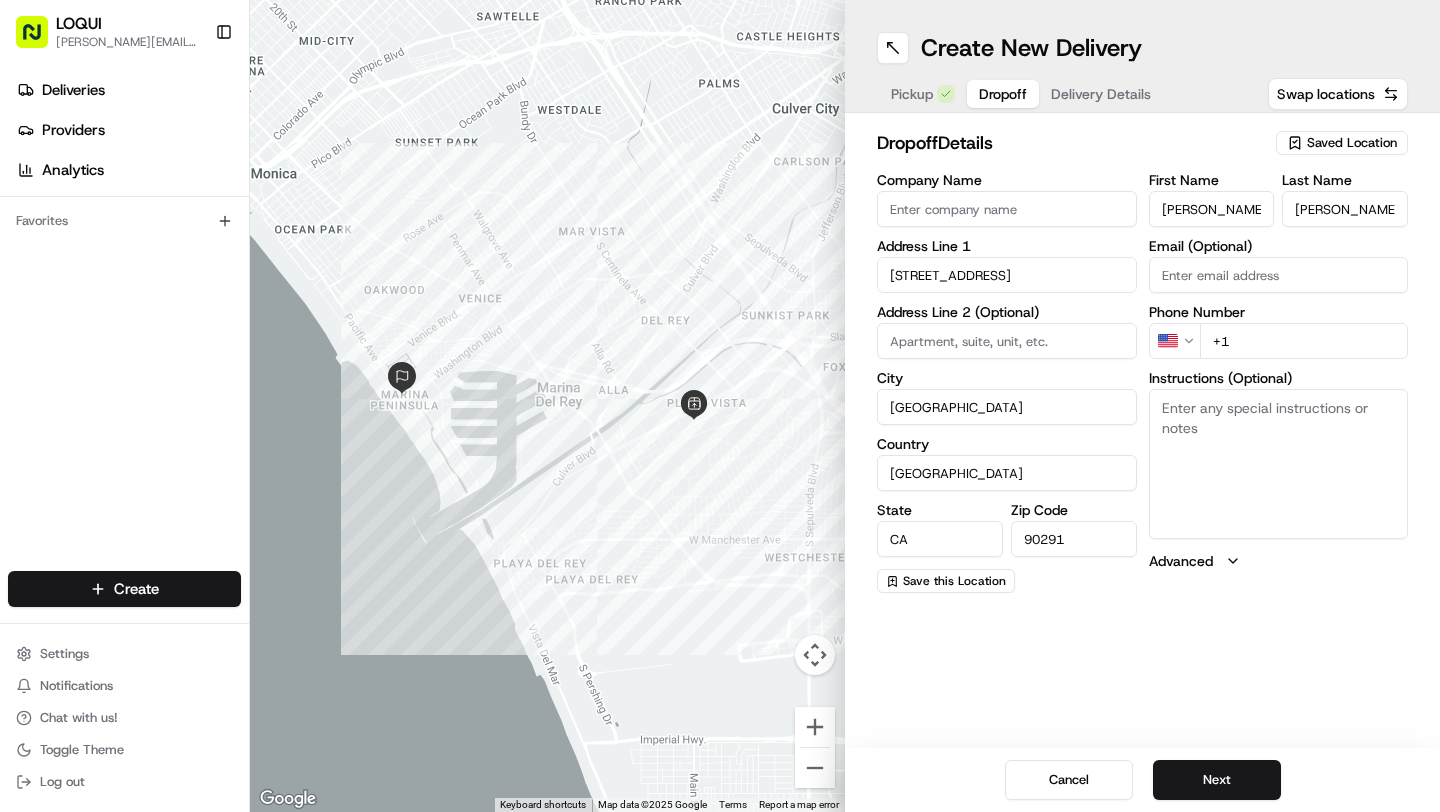 click on "Instructions (Optional)" at bounding box center (1279, 464) 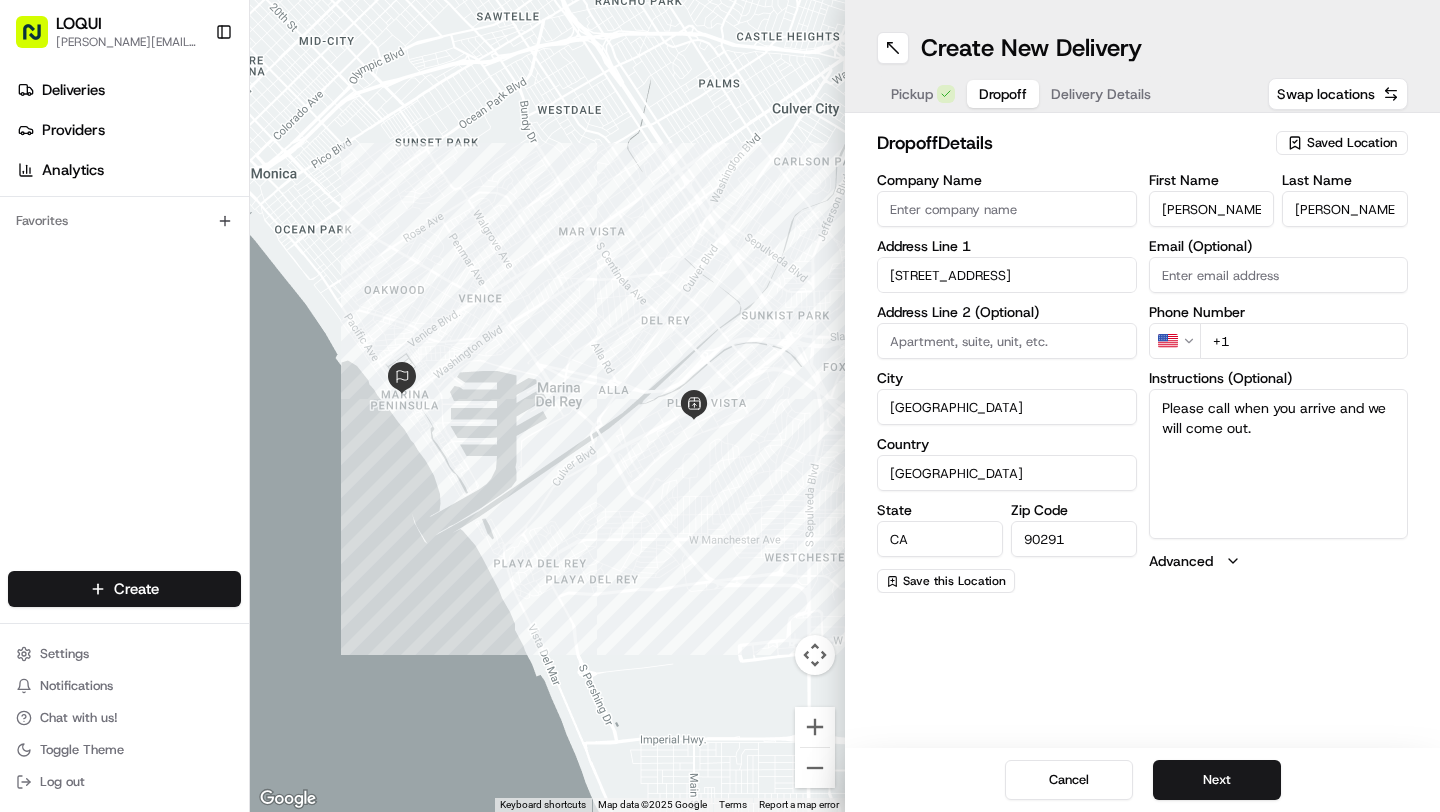 click on "Please call when you arrive and we will come out." at bounding box center [1279, 464] 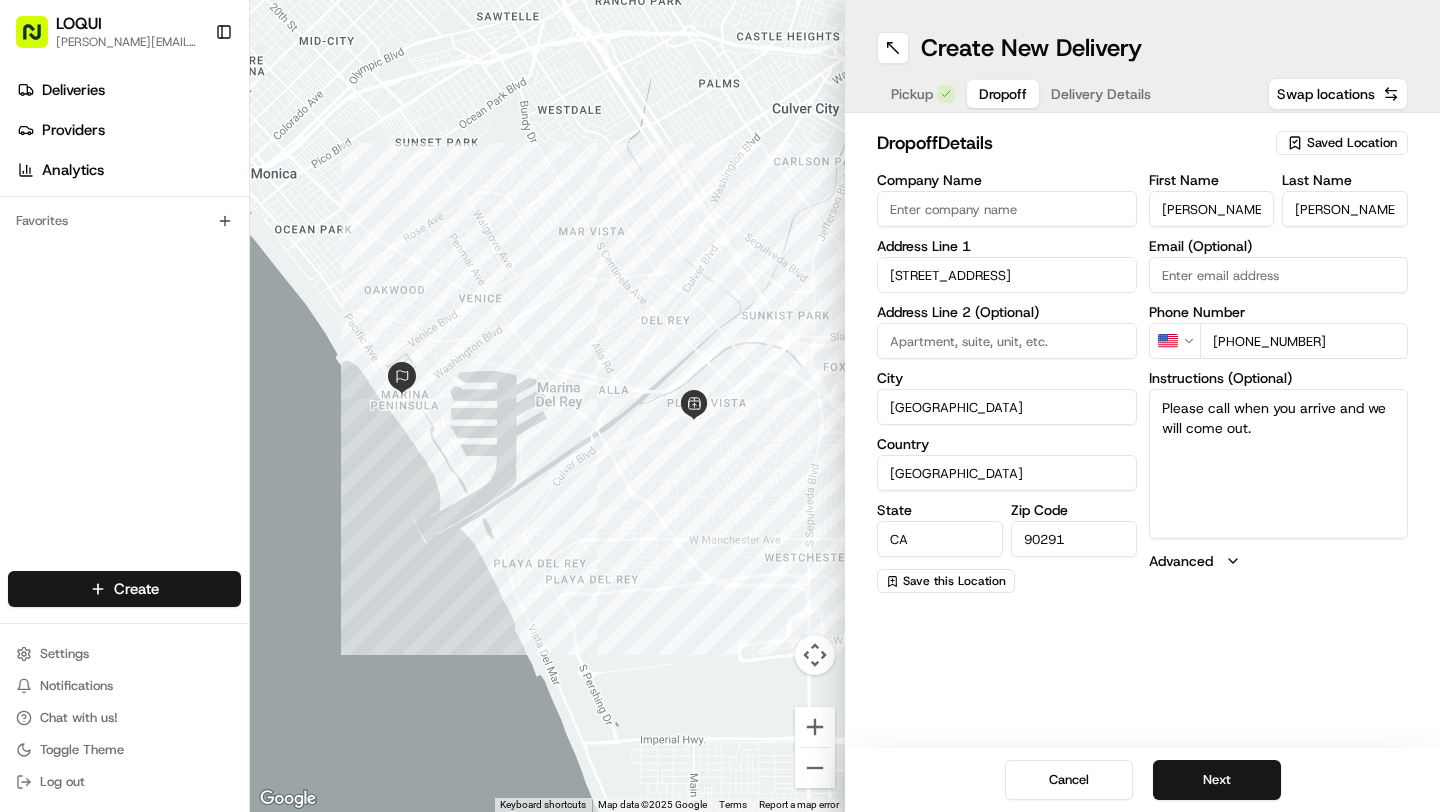 type on "[PHONE_NUMBER]" 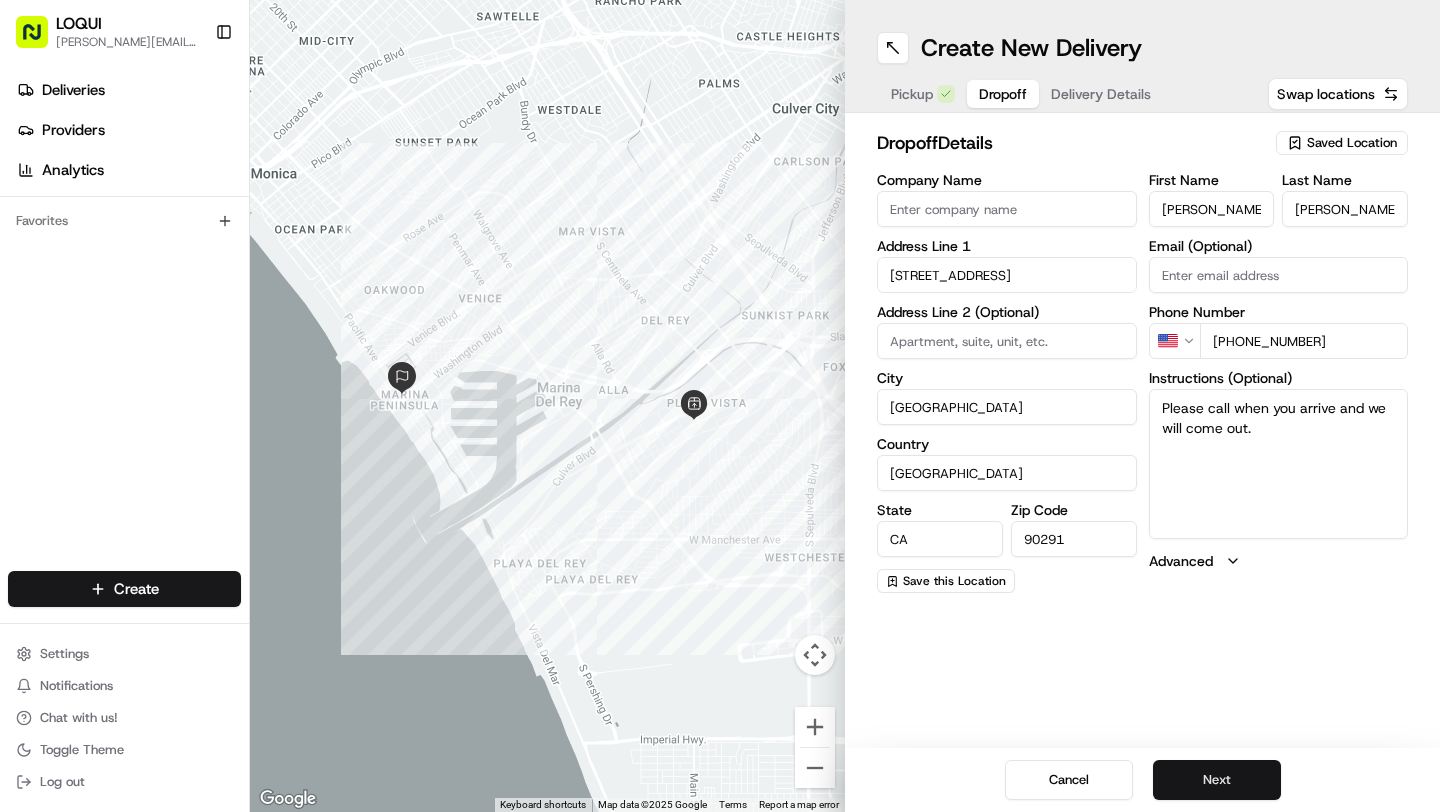 click on "Next" at bounding box center [1217, 780] 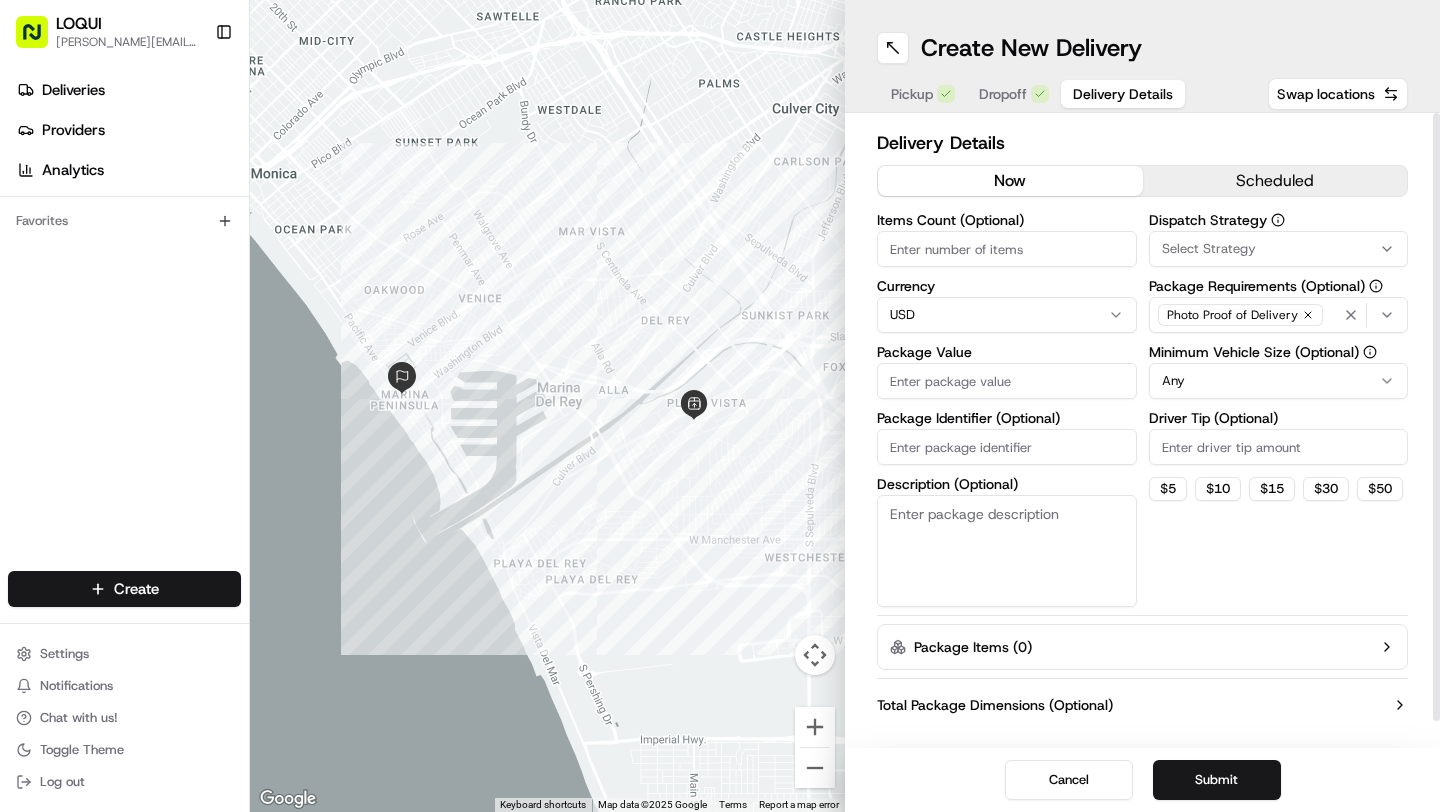 click on "scheduled" at bounding box center (1275, 181) 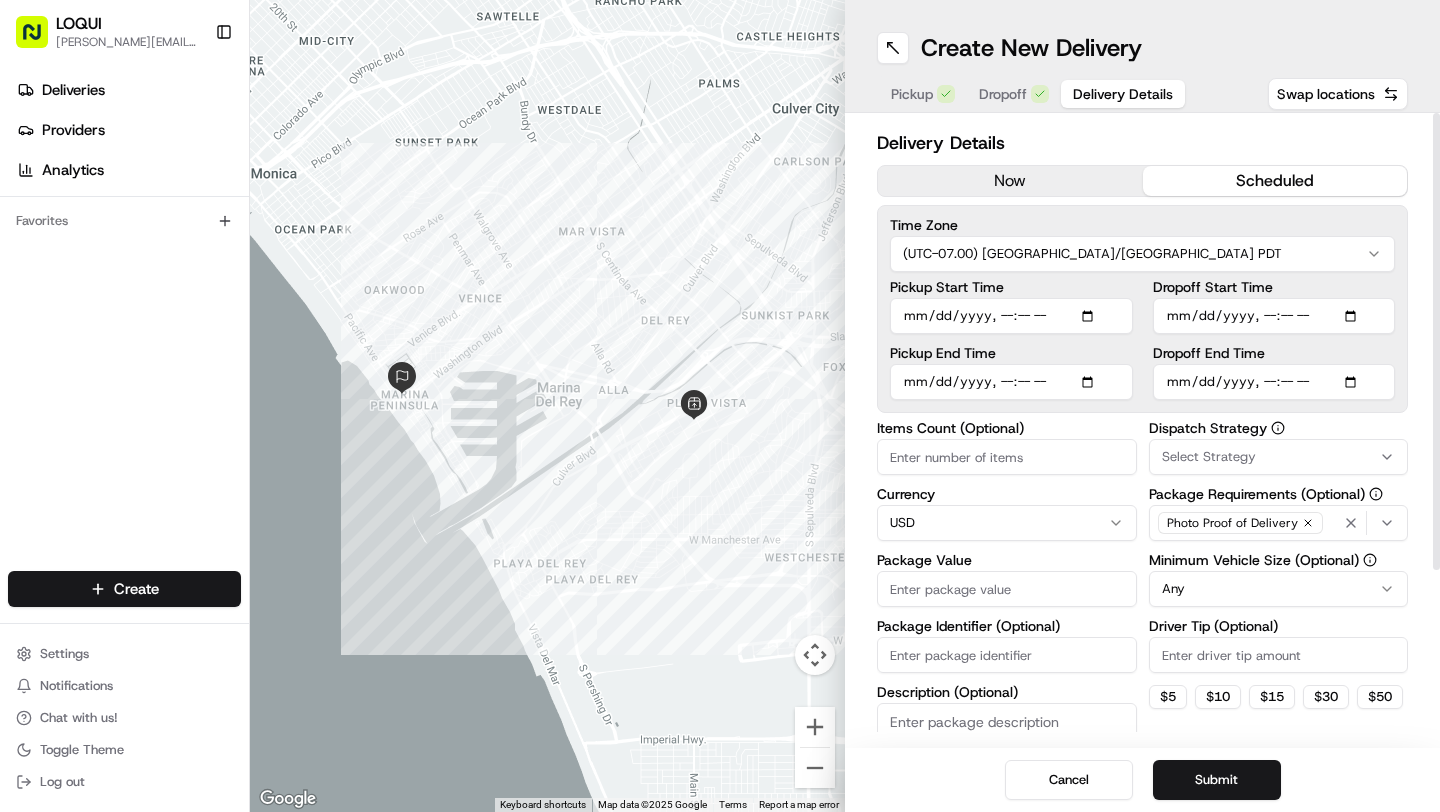click on "Pickup Start Time" at bounding box center [1011, 316] 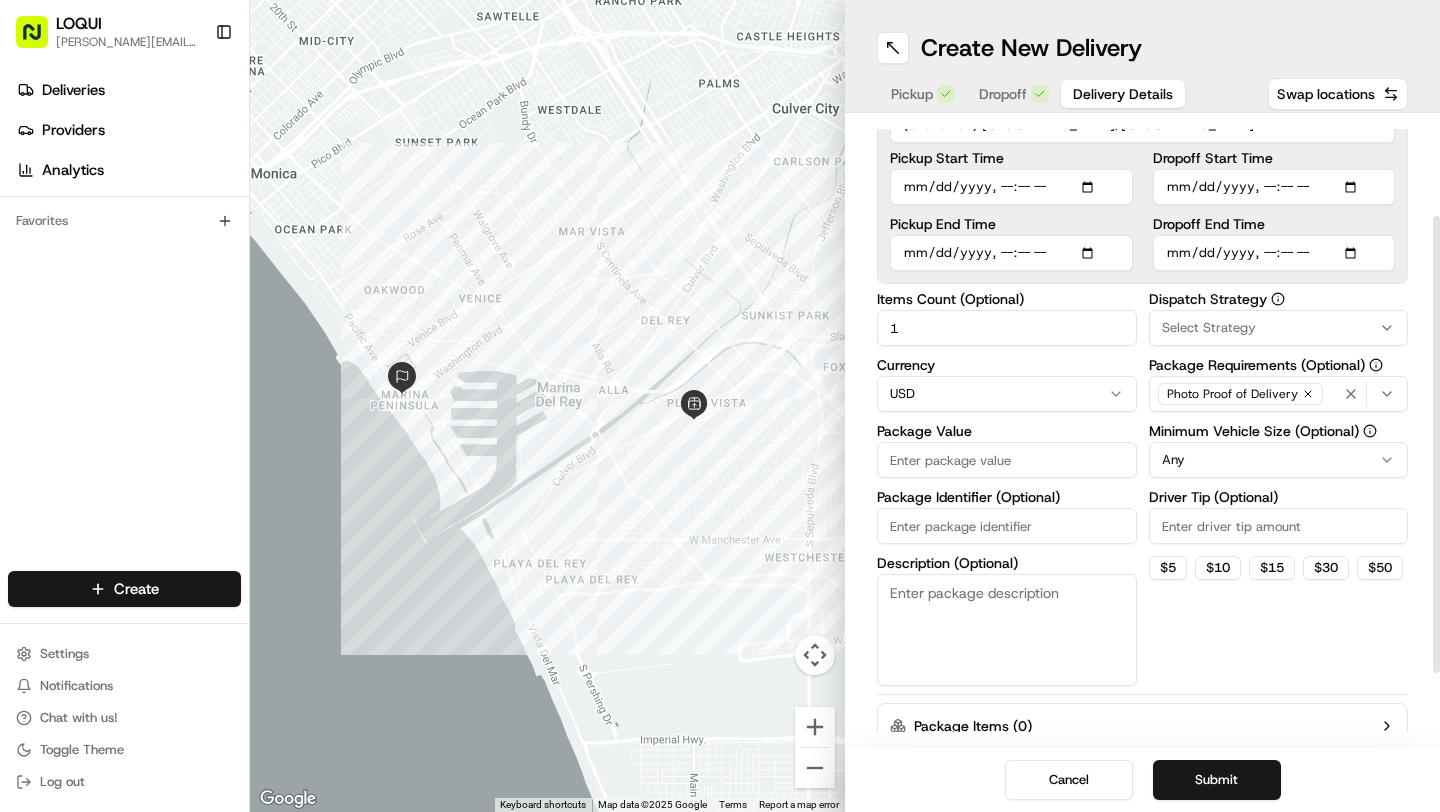 scroll, scrollTop: 137, scrollLeft: 0, axis: vertical 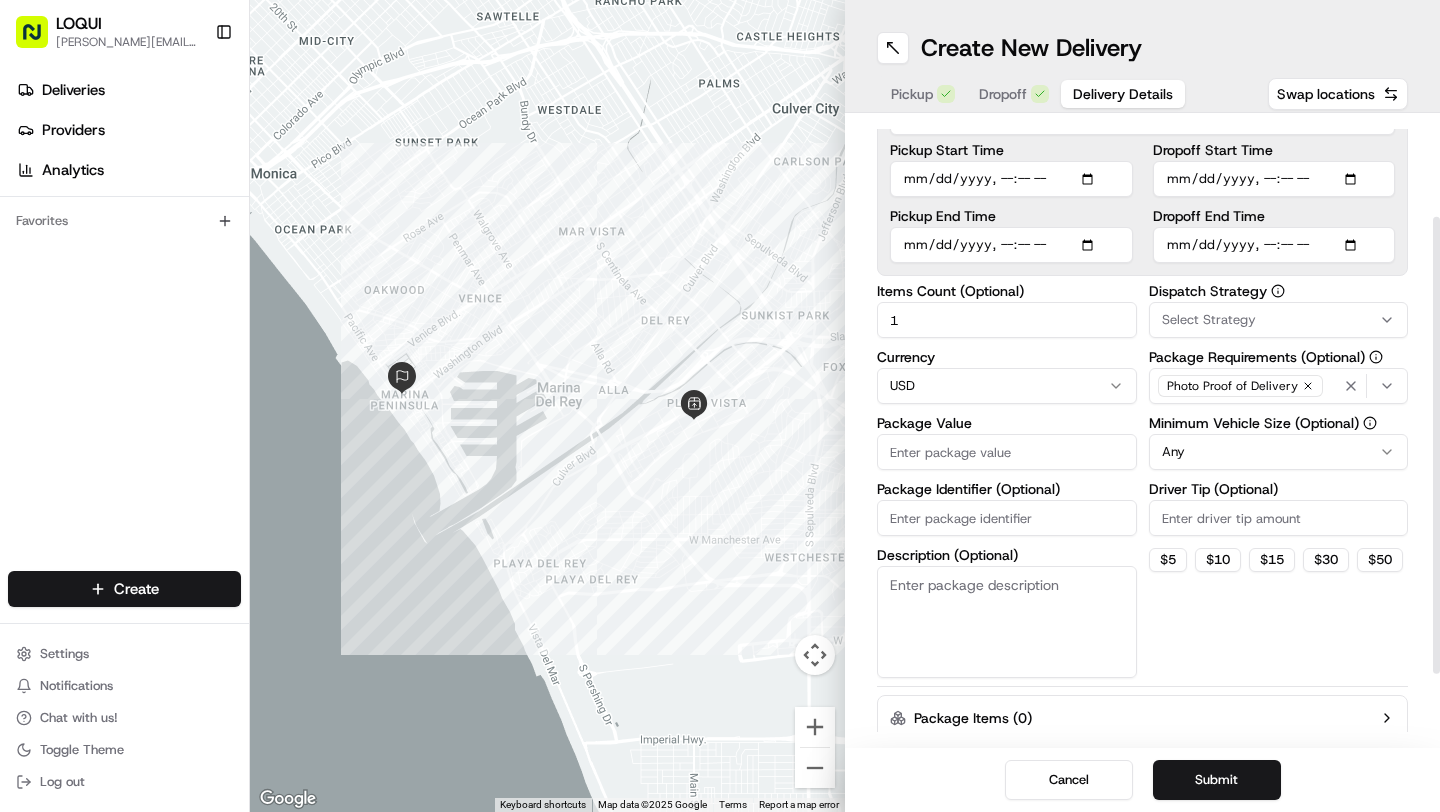 type on "1" 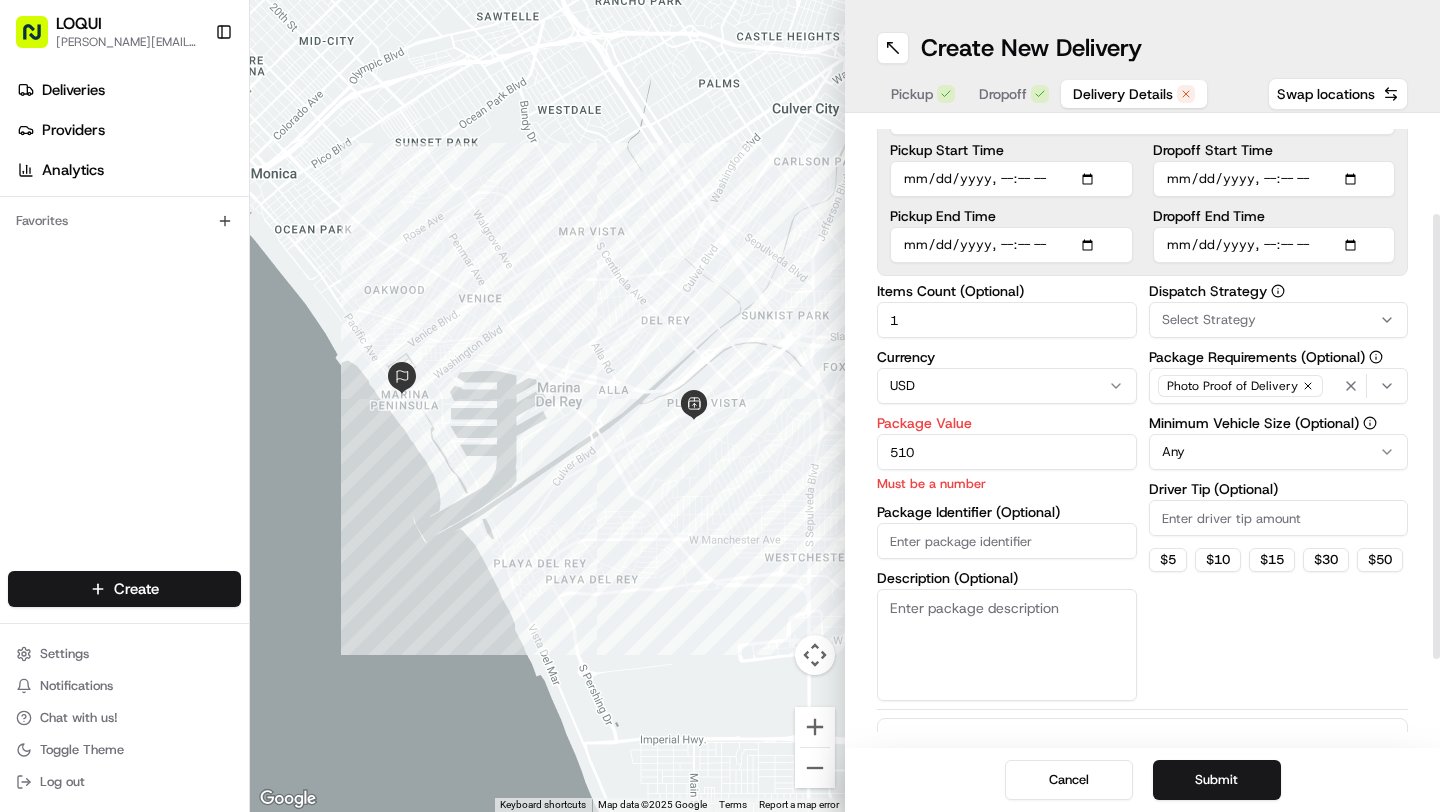 type on "510" 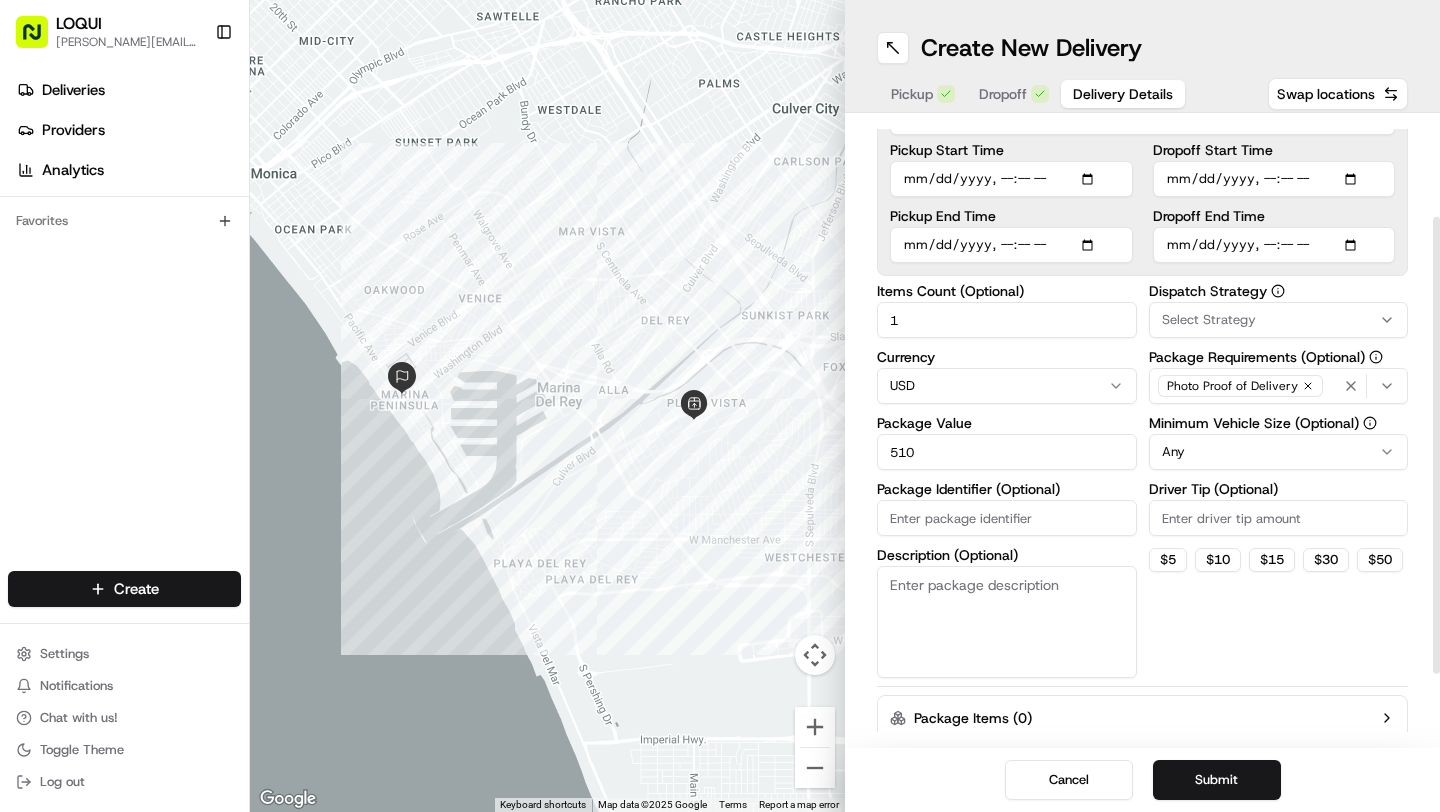 click on "Description (Optional)" at bounding box center [1007, 622] 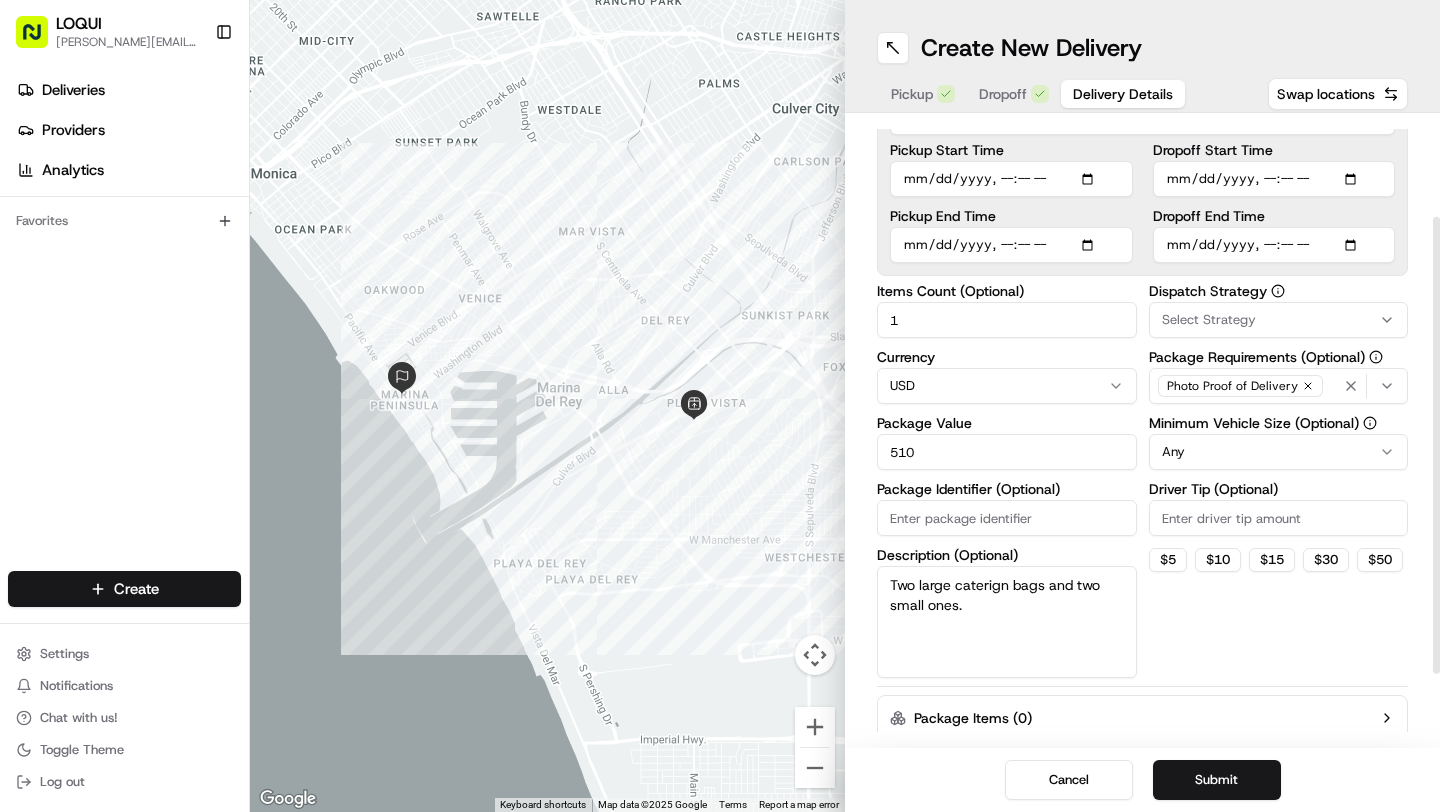 click on "Two large caterign bags and two small ones." at bounding box center [1007, 622] 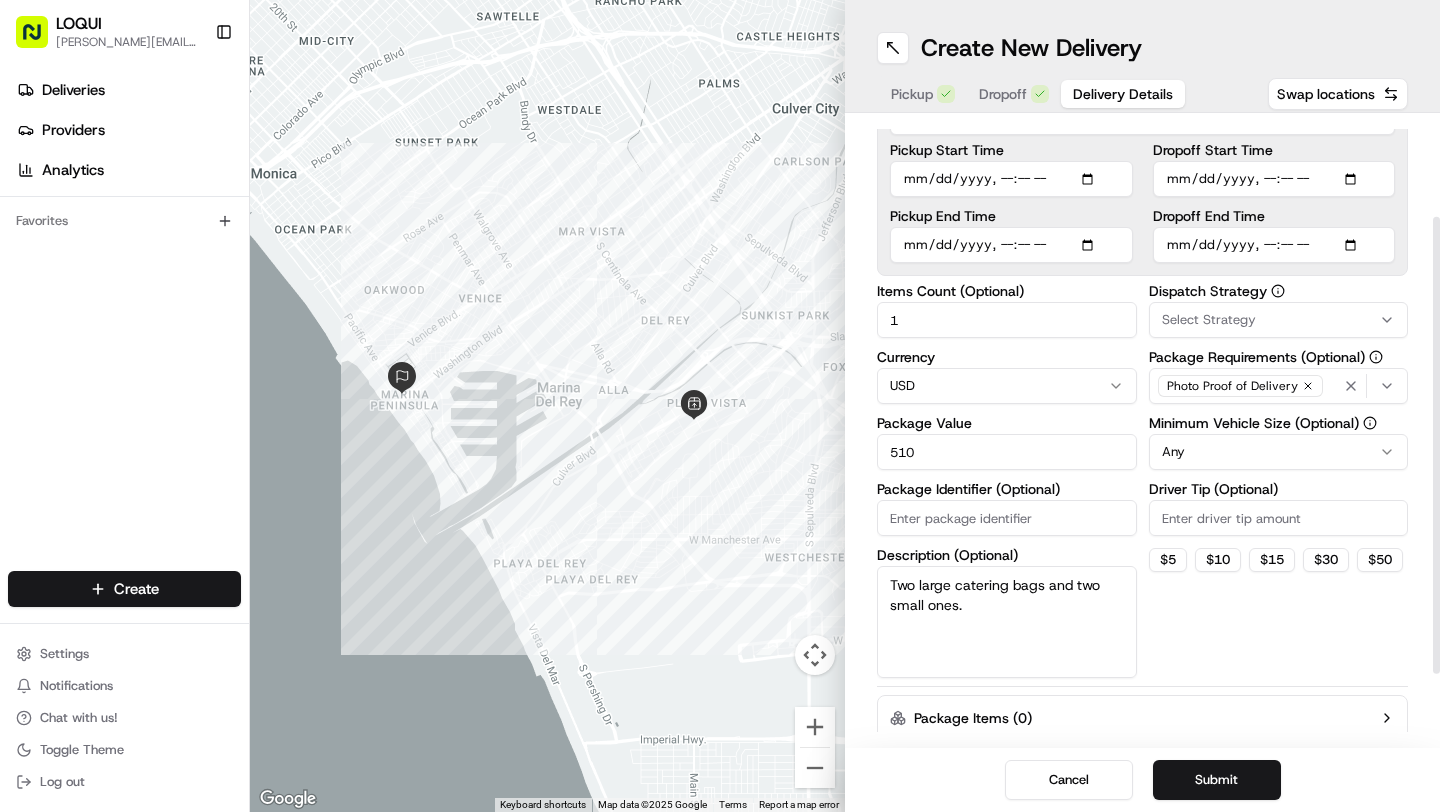 click on "Two large catering bags and two small ones." at bounding box center (1007, 622) 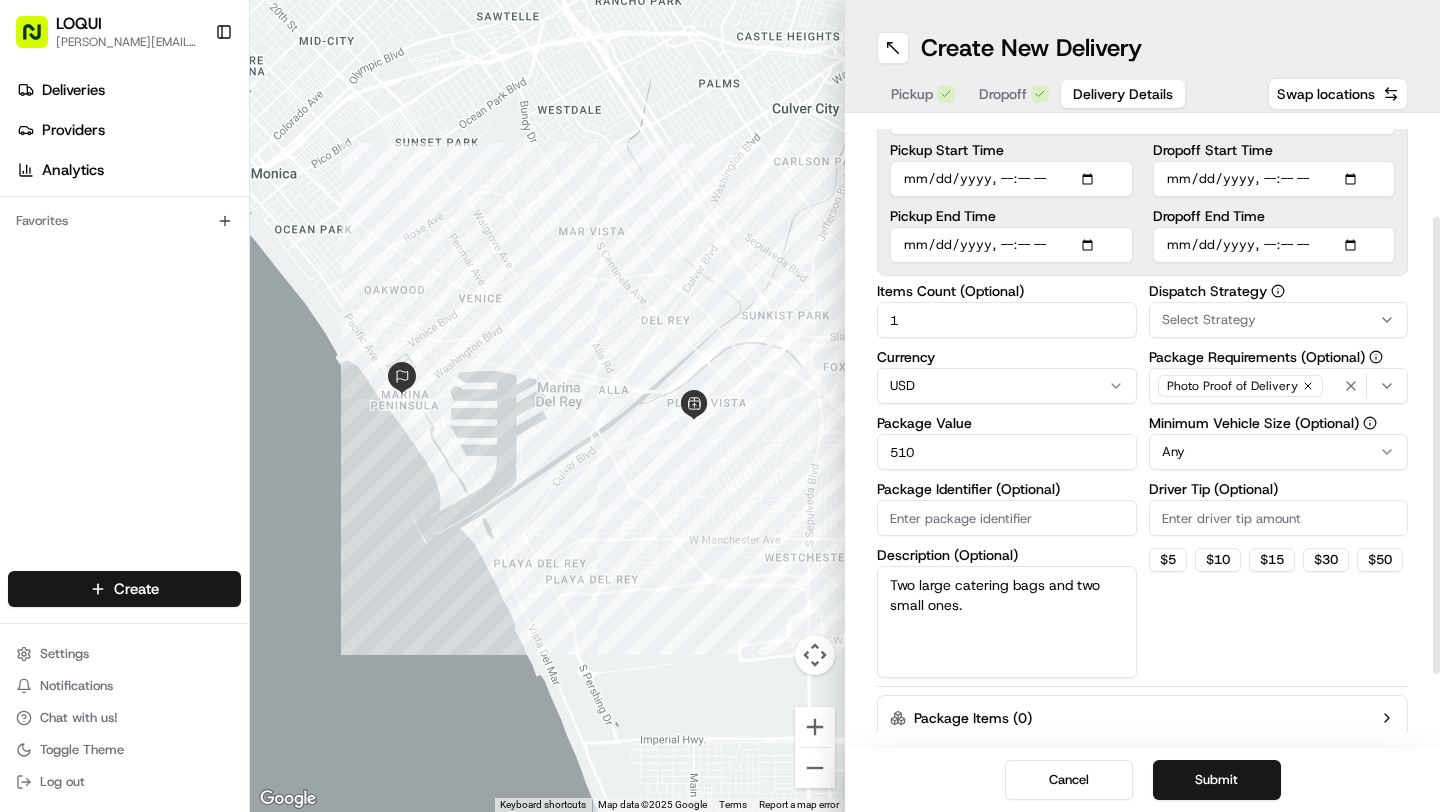 type on "Two large catering bags and two small ones." 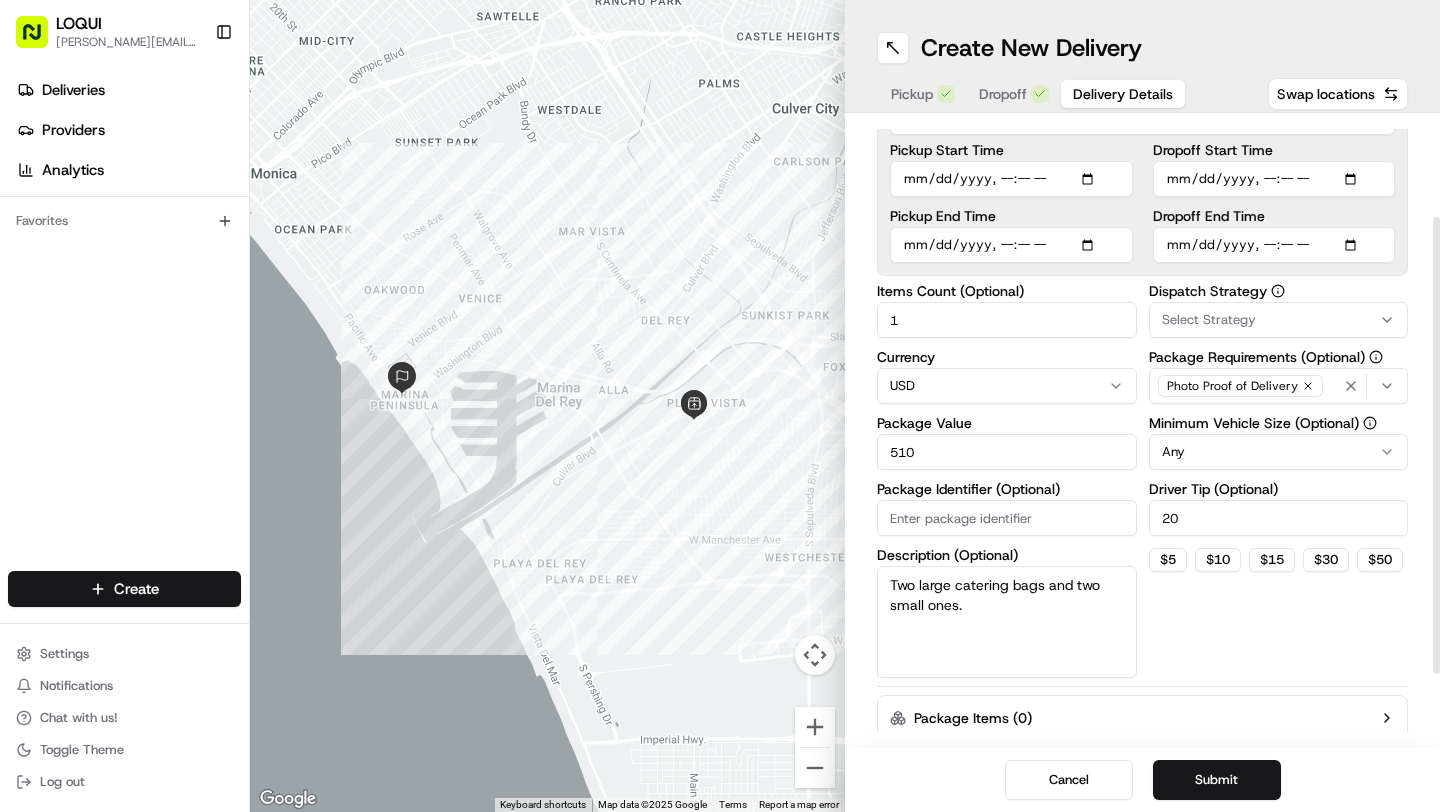 type on "20" 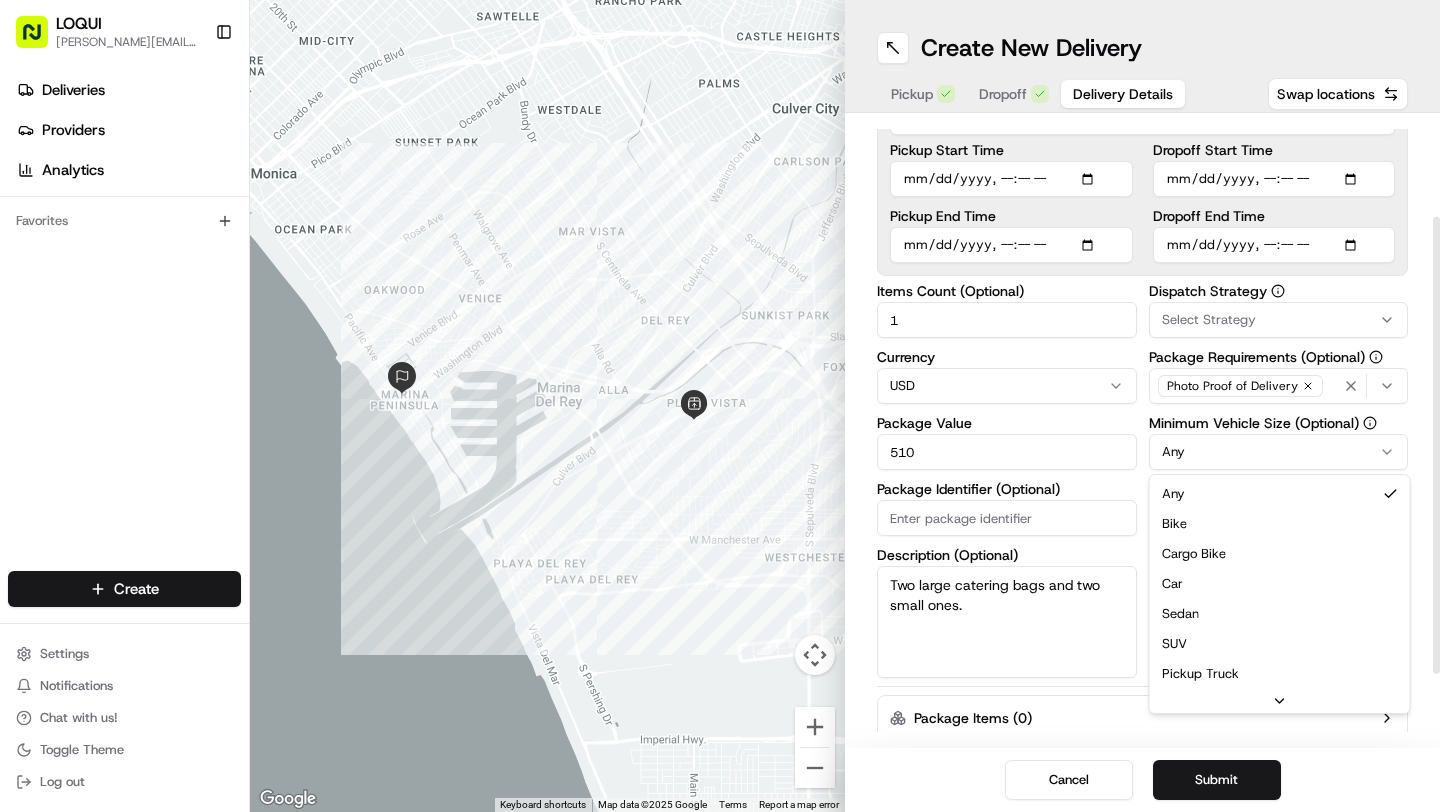click on "LOQUI [PERSON_NAME][EMAIL_ADDRESS][DOMAIN_NAME] Toggle Sidebar Deliveries Providers Analytics Favorites Main Menu Members & Organization Organization Users Roles Preferences Customization Tracking Orchestration Automations Dispatch Strategy Locations Pickup Locations Dropoff Locations Billing Billing Refund Requests Integrations Notification Triggers Webhooks API Keys Request Logs Create Settings Notifications Chat with us! Toggle Theme Log out ← Move left → Move right ↑ Move up ↓ Move down + Zoom in - Zoom out Home Jump left by 75% End Jump right by 75% Page Up Jump up by 75% Page Down Jump down by 75% Keyboard shortcuts Map Data Map data ©2025 Google Map data ©2025 Google 1 km  Click to toggle between metric and imperial units Terms Report a map error Create New Delivery Pickup Dropoff Delivery Details Swap locations Delivery Details now scheduled Time Zone (UTC-07.00) [GEOGRAPHIC_DATA]/[GEOGRAPHIC_DATA] PDT Pickup Start Time Pickup End Time Dropoff Start Time Dropoff End Time Items Count (Optional) 1 Currency USD 510" at bounding box center [720, 406] 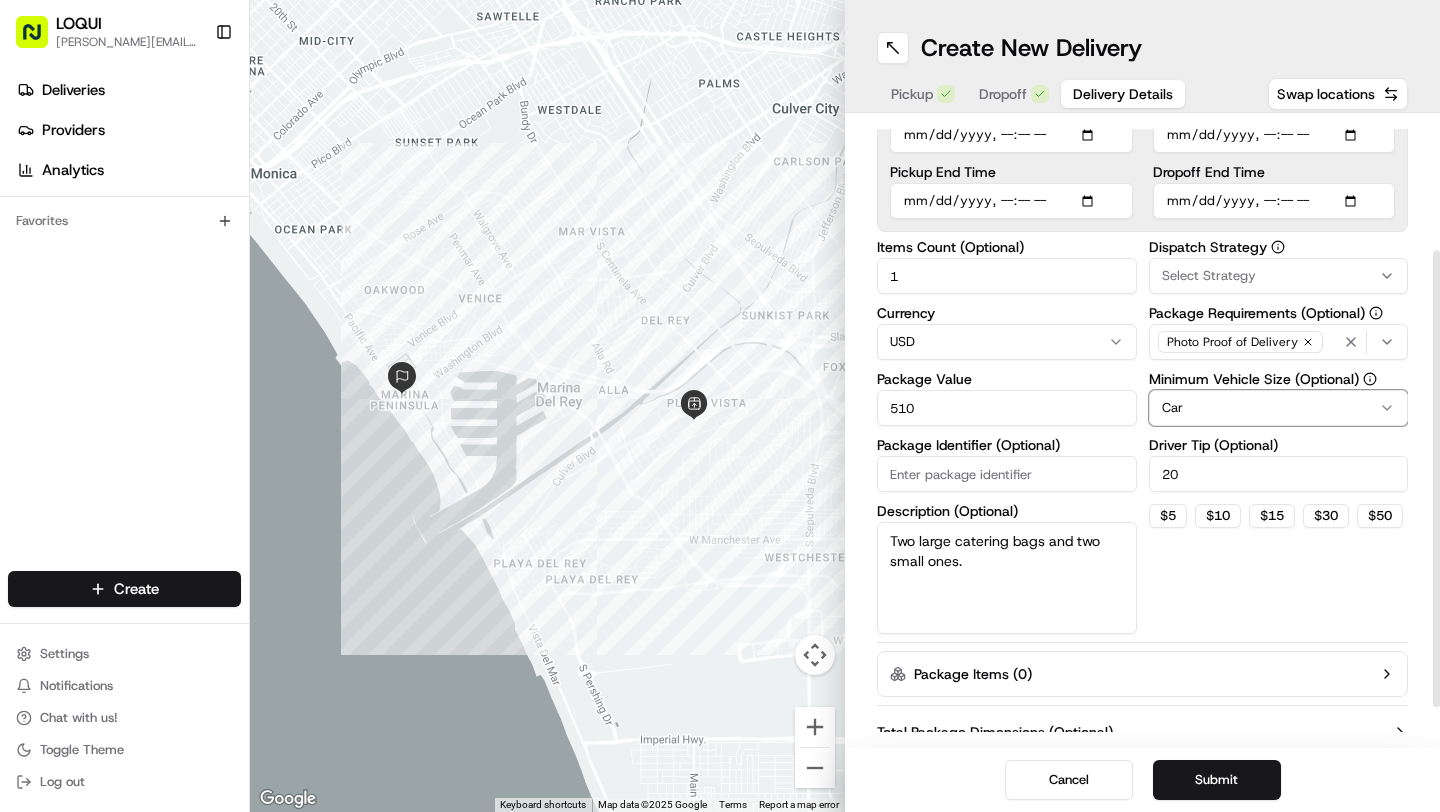 scroll, scrollTop: 235, scrollLeft: 0, axis: vertical 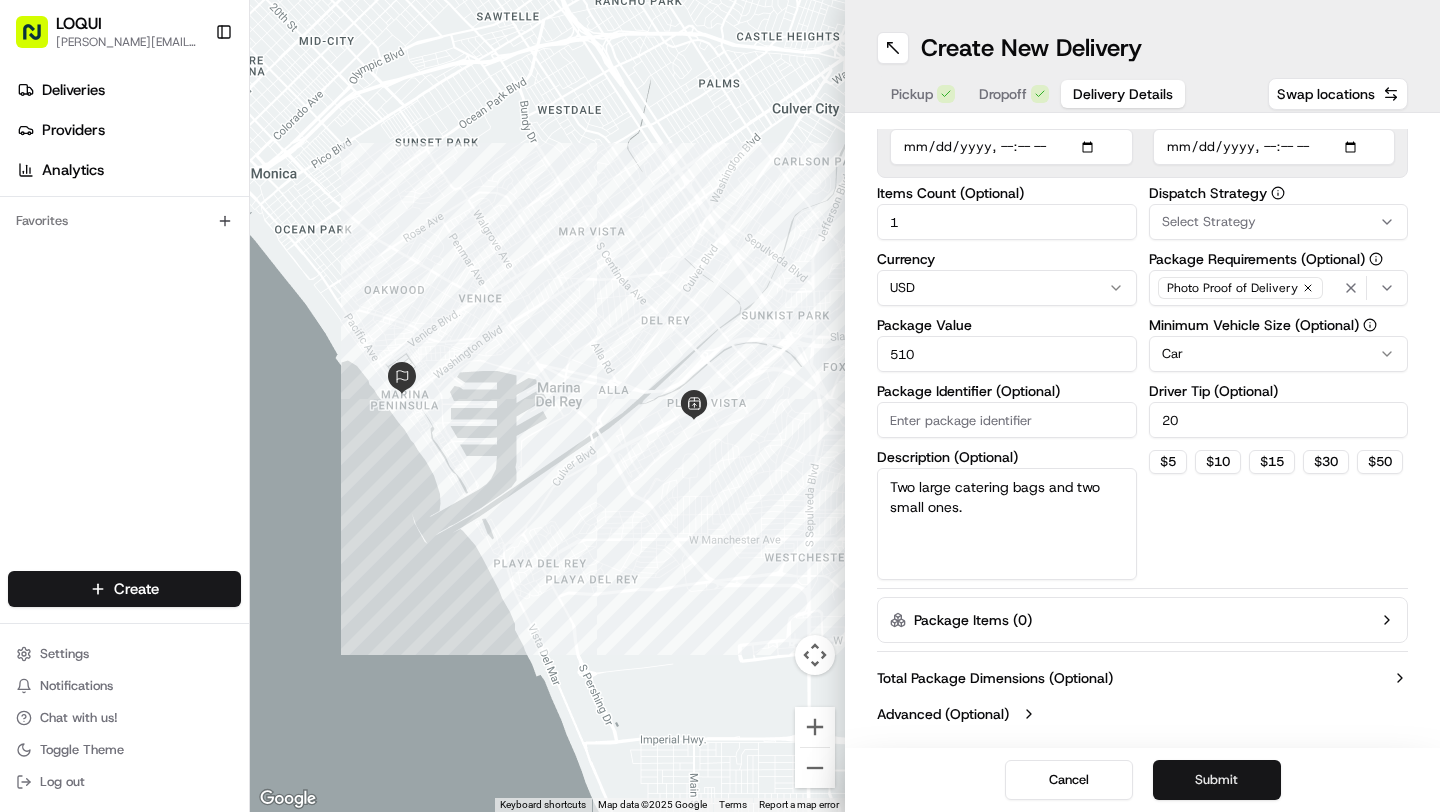 click on "Submit" at bounding box center [1217, 780] 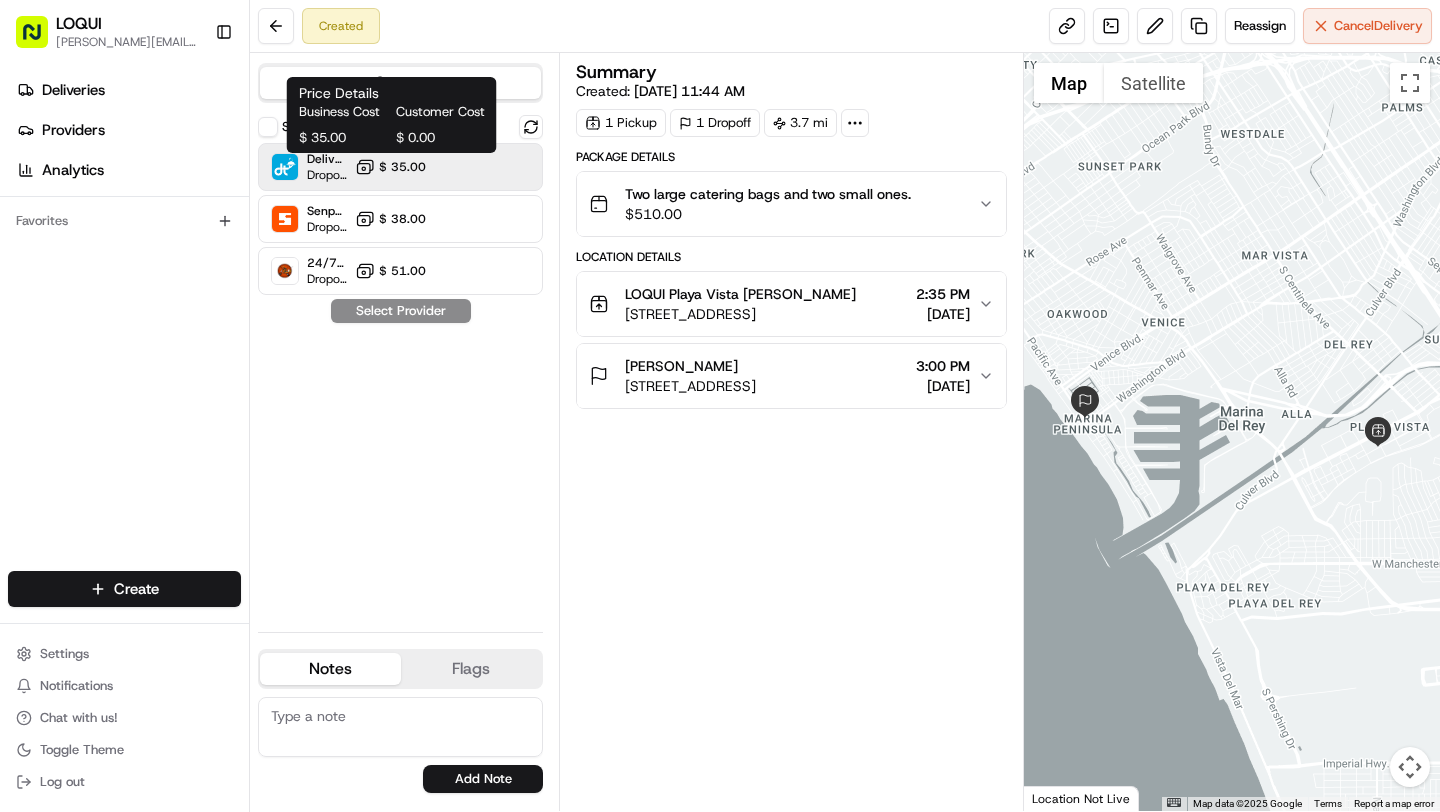 click on "$   35.00" at bounding box center [390, 167] 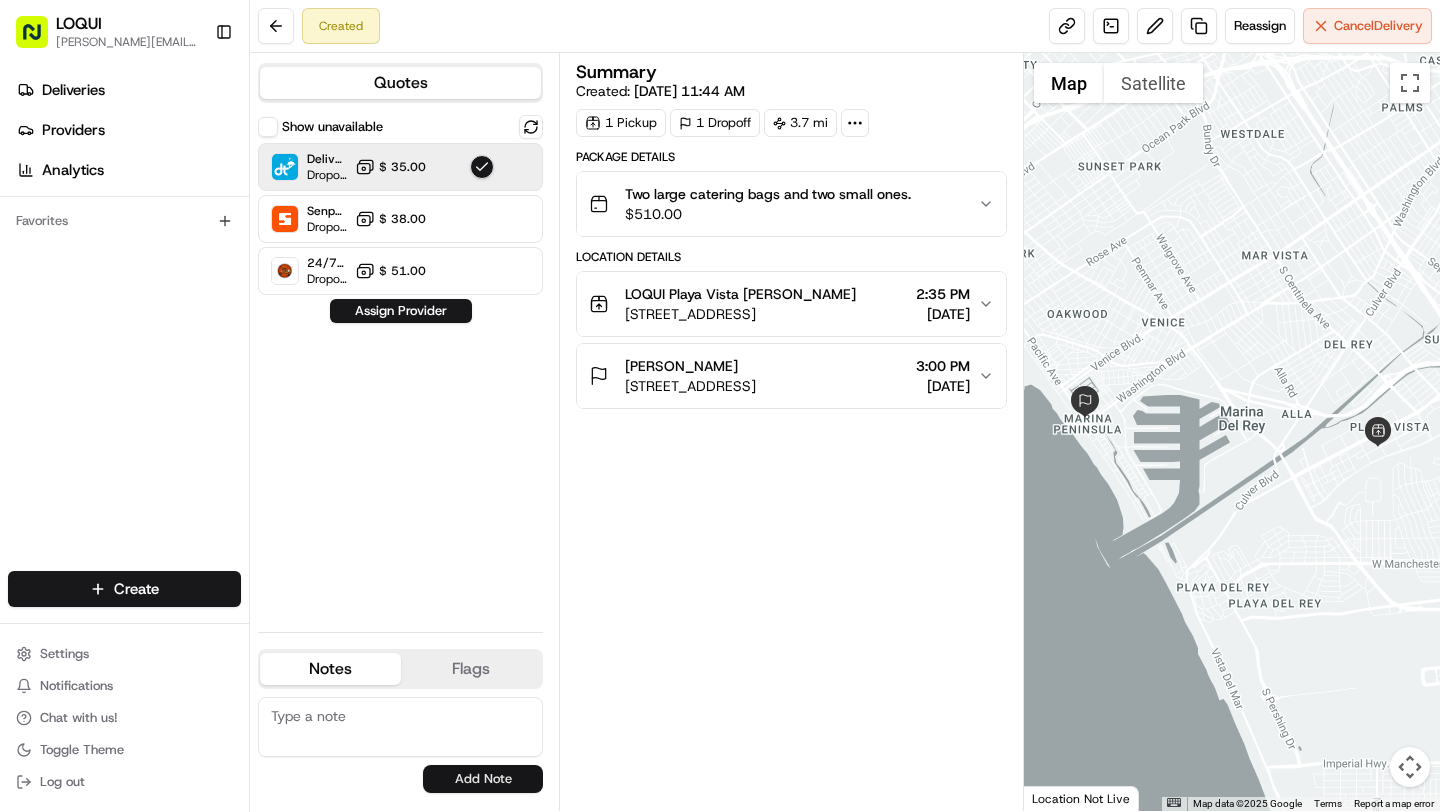click on "Add Note" at bounding box center (483, 779) 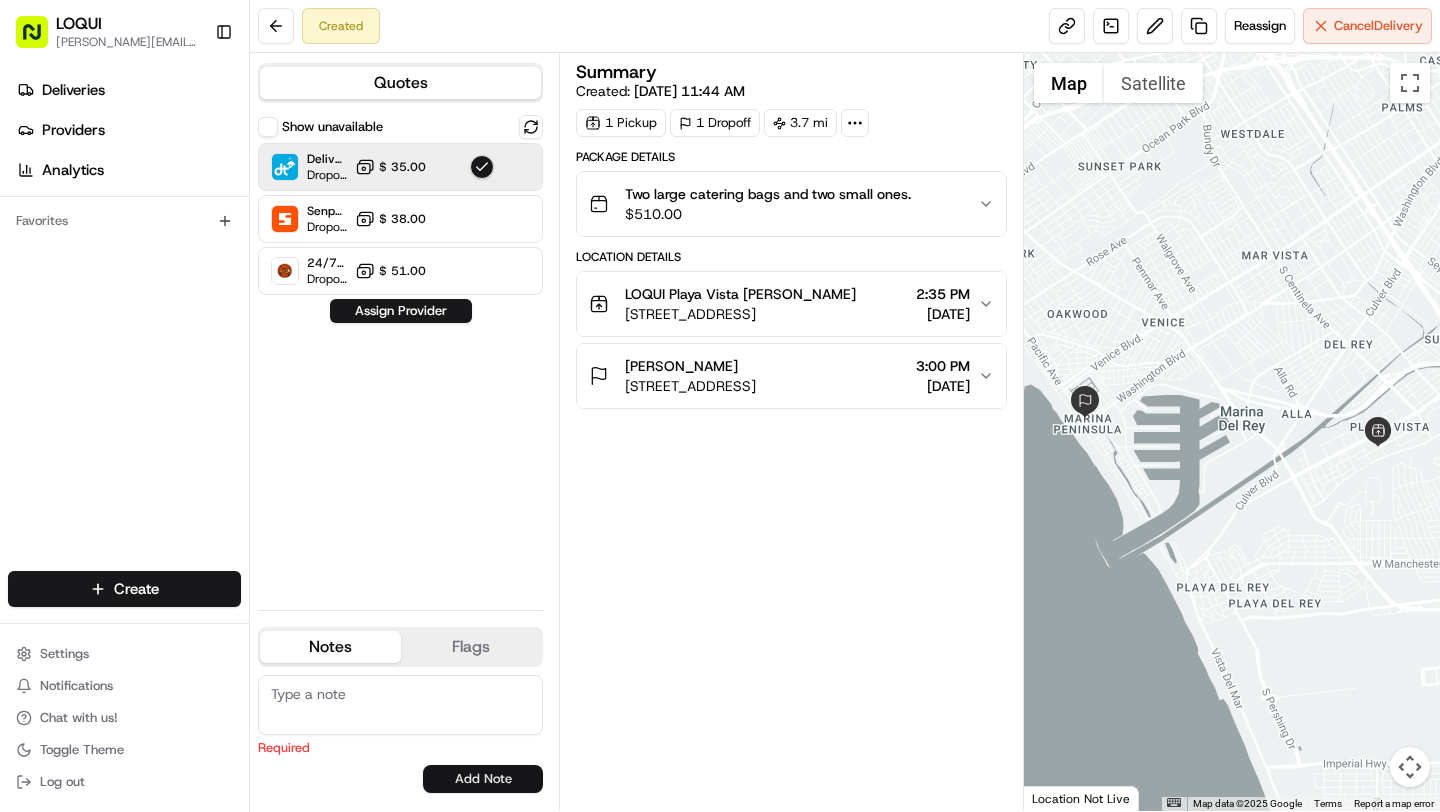 click on "Add Note" at bounding box center (483, 779) 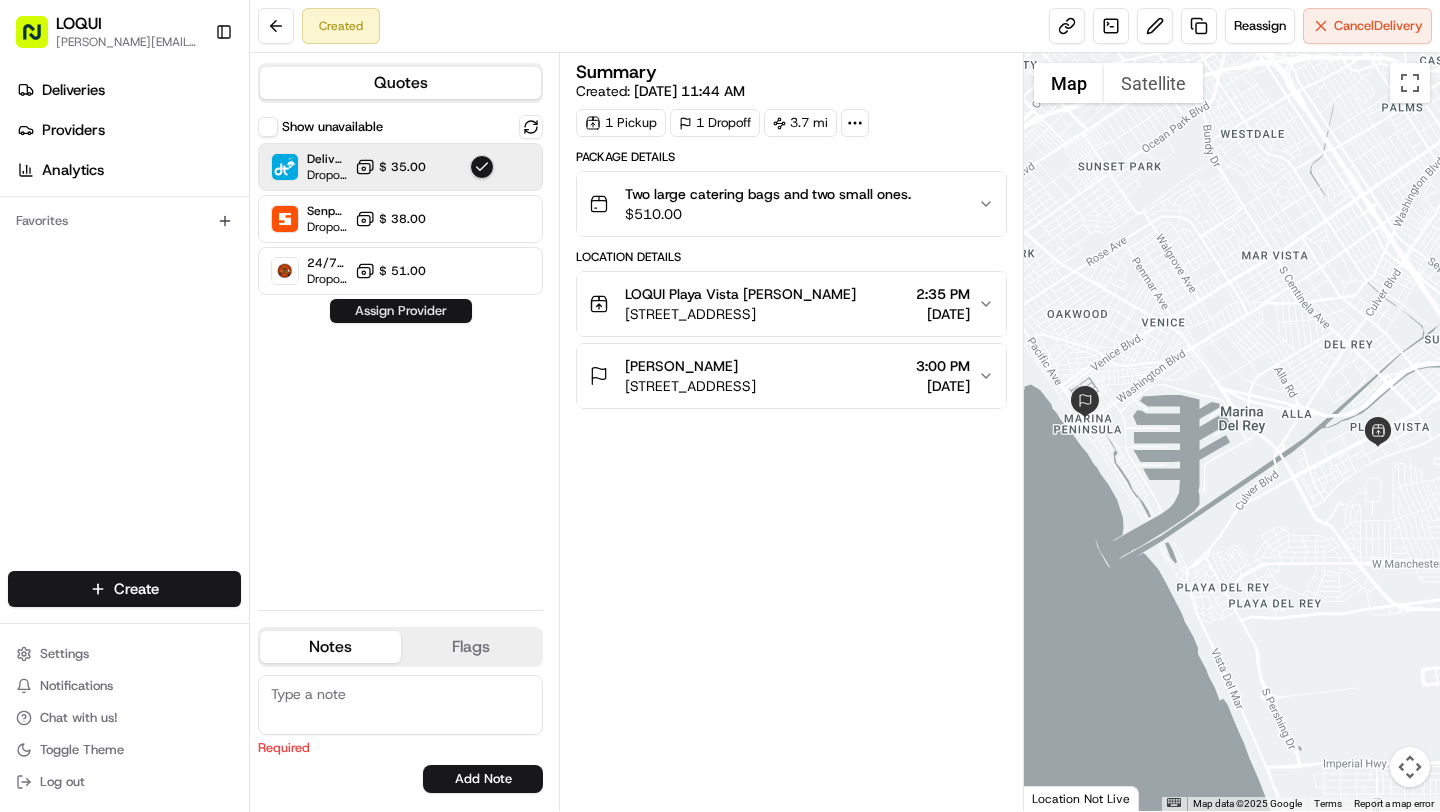 click on "Assign Provider" at bounding box center (401, 311) 